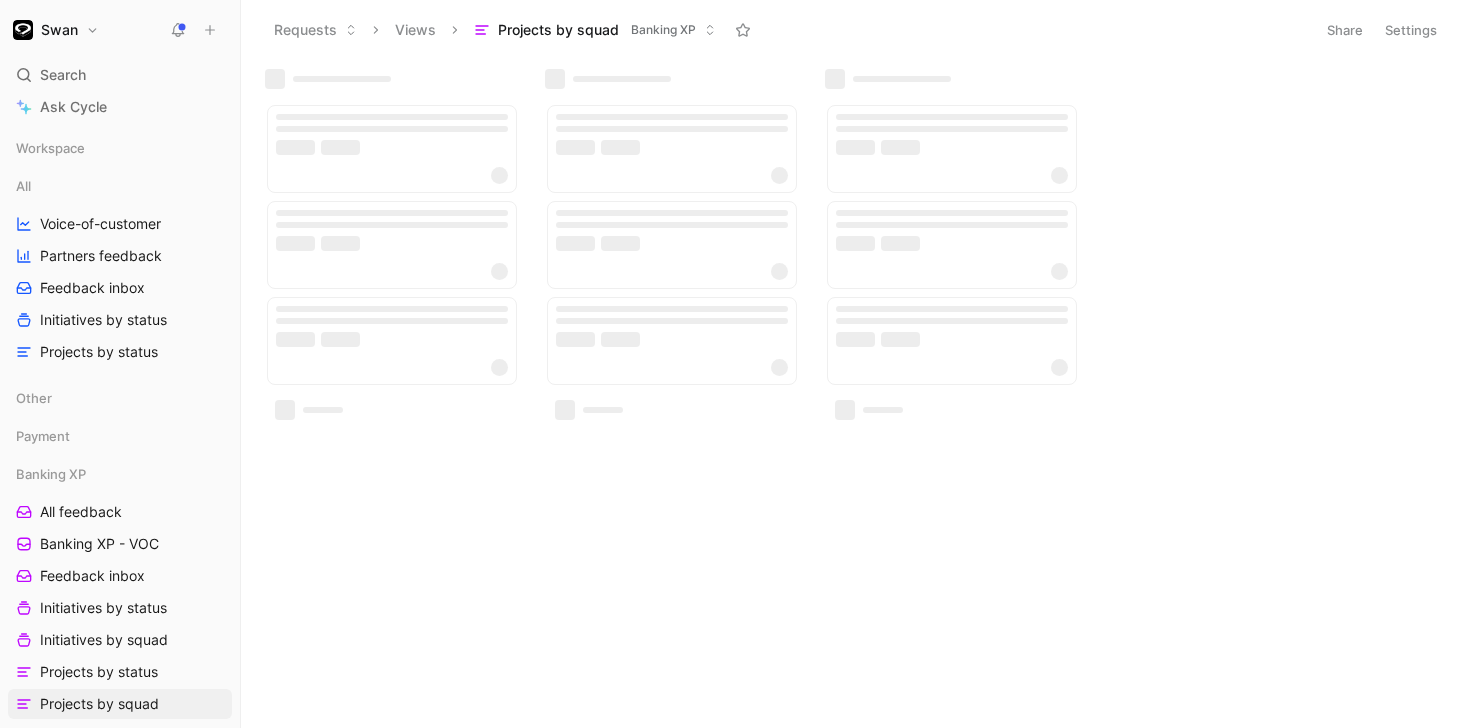 scroll, scrollTop: 0, scrollLeft: 0, axis: both 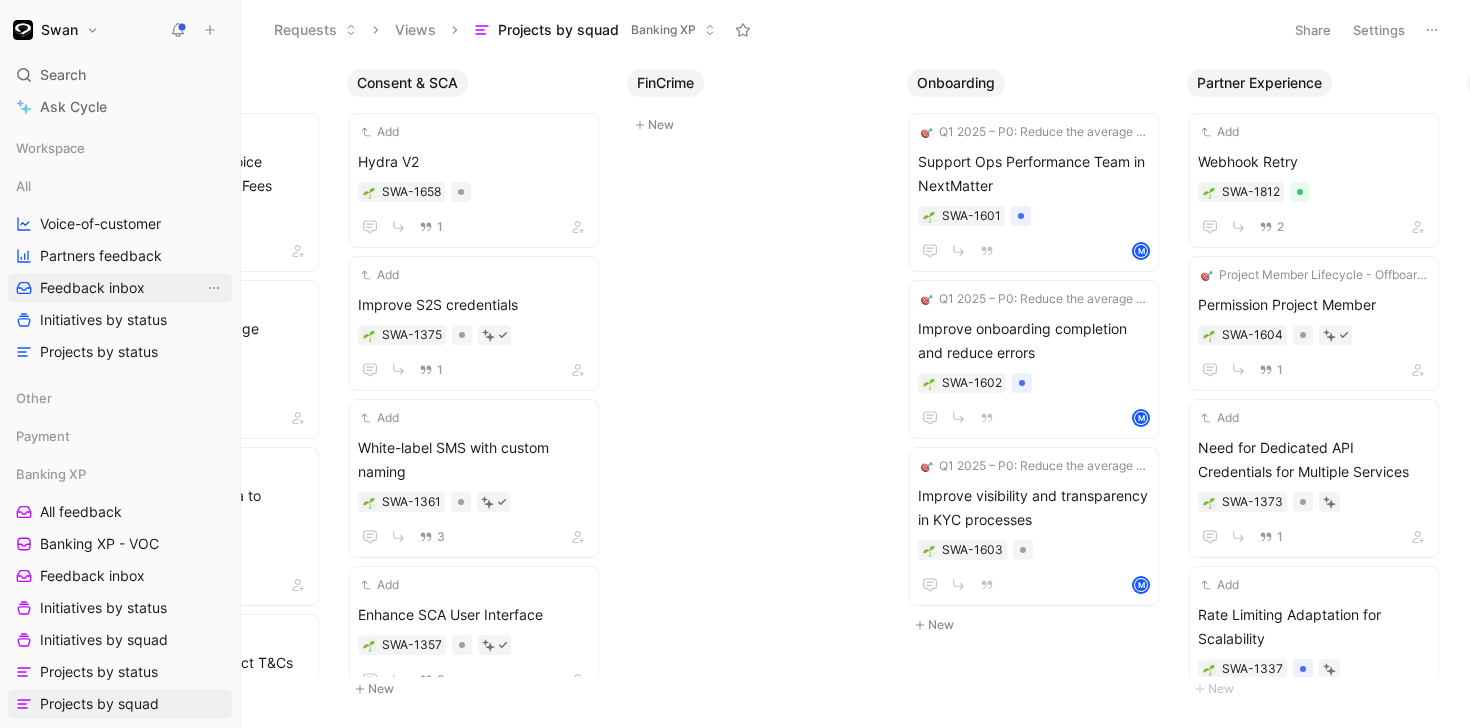 click on "Feedback inbox" at bounding box center (92, 288) 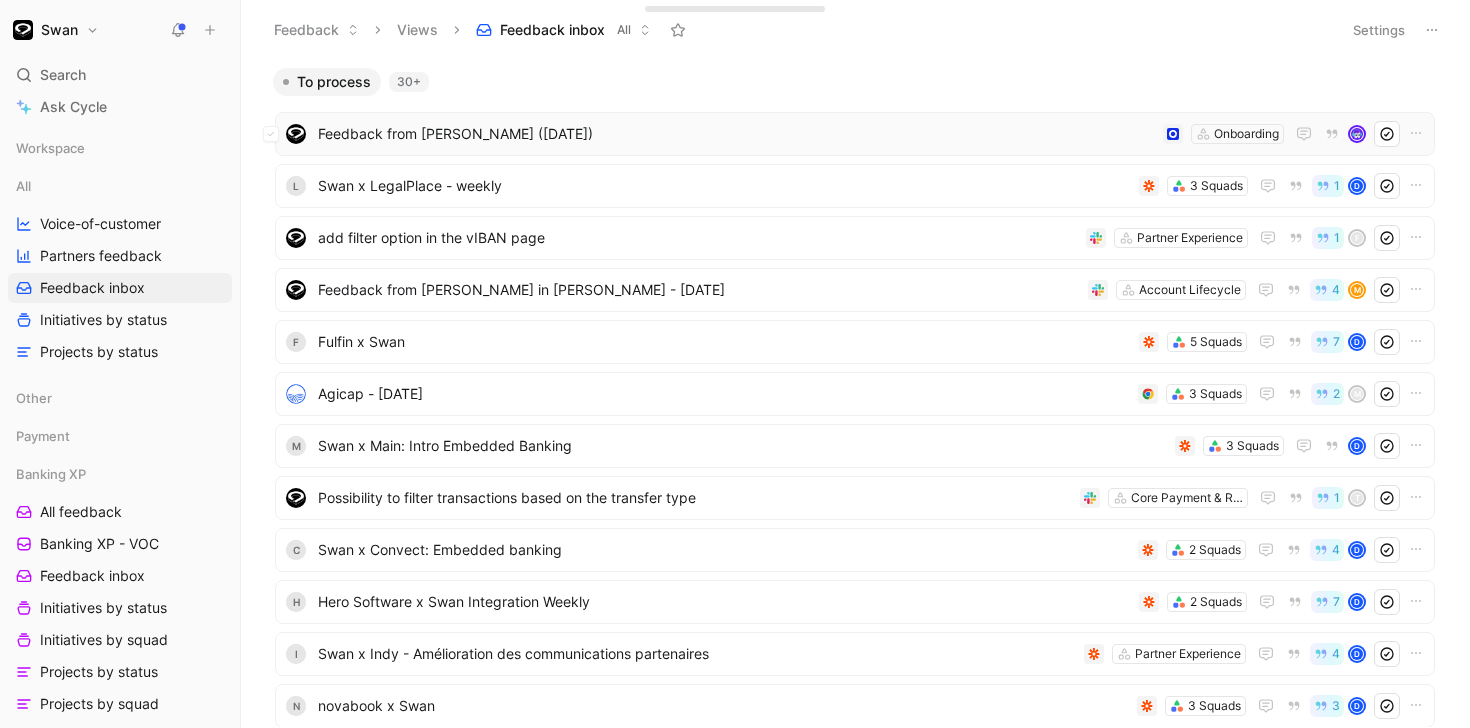 click on "Feedback from [PERSON_NAME] ([DATE])" at bounding box center [736, 134] 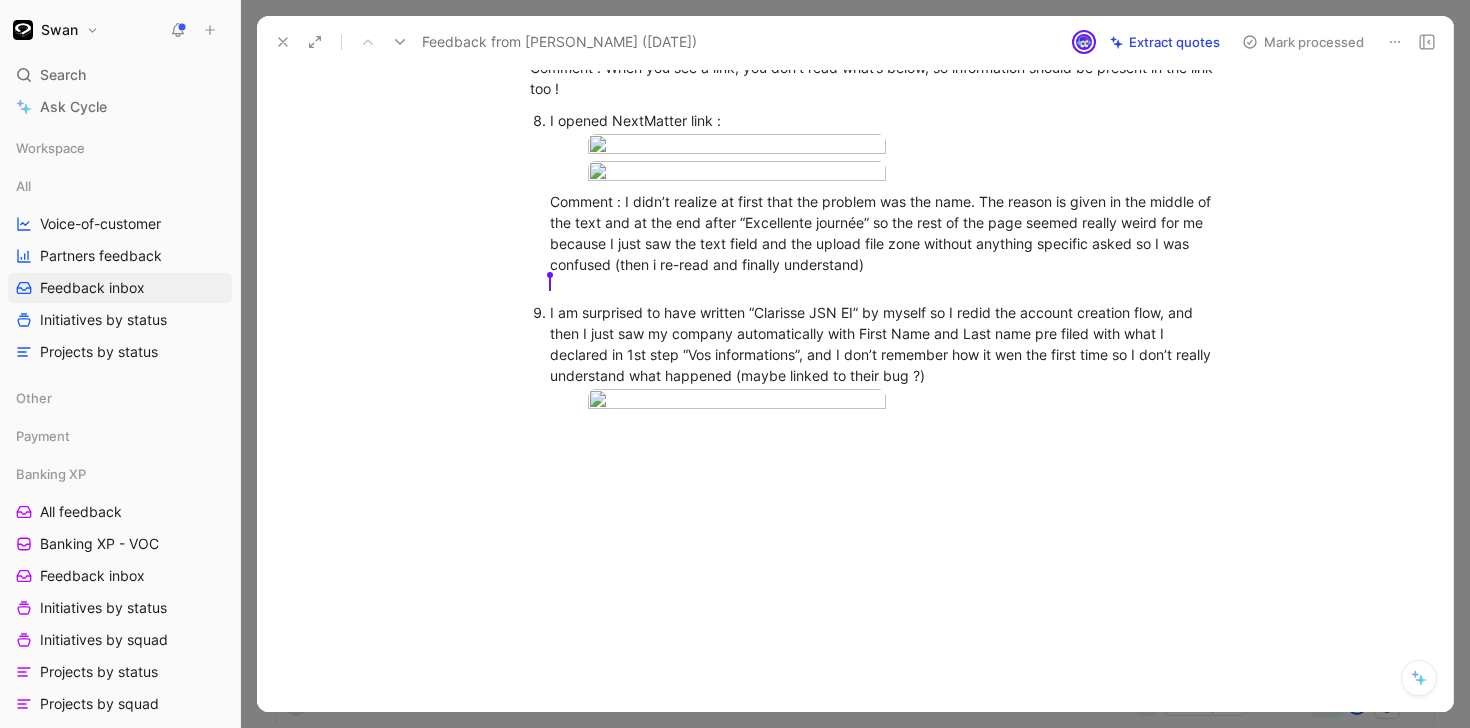 scroll, scrollTop: 728, scrollLeft: 0, axis: vertical 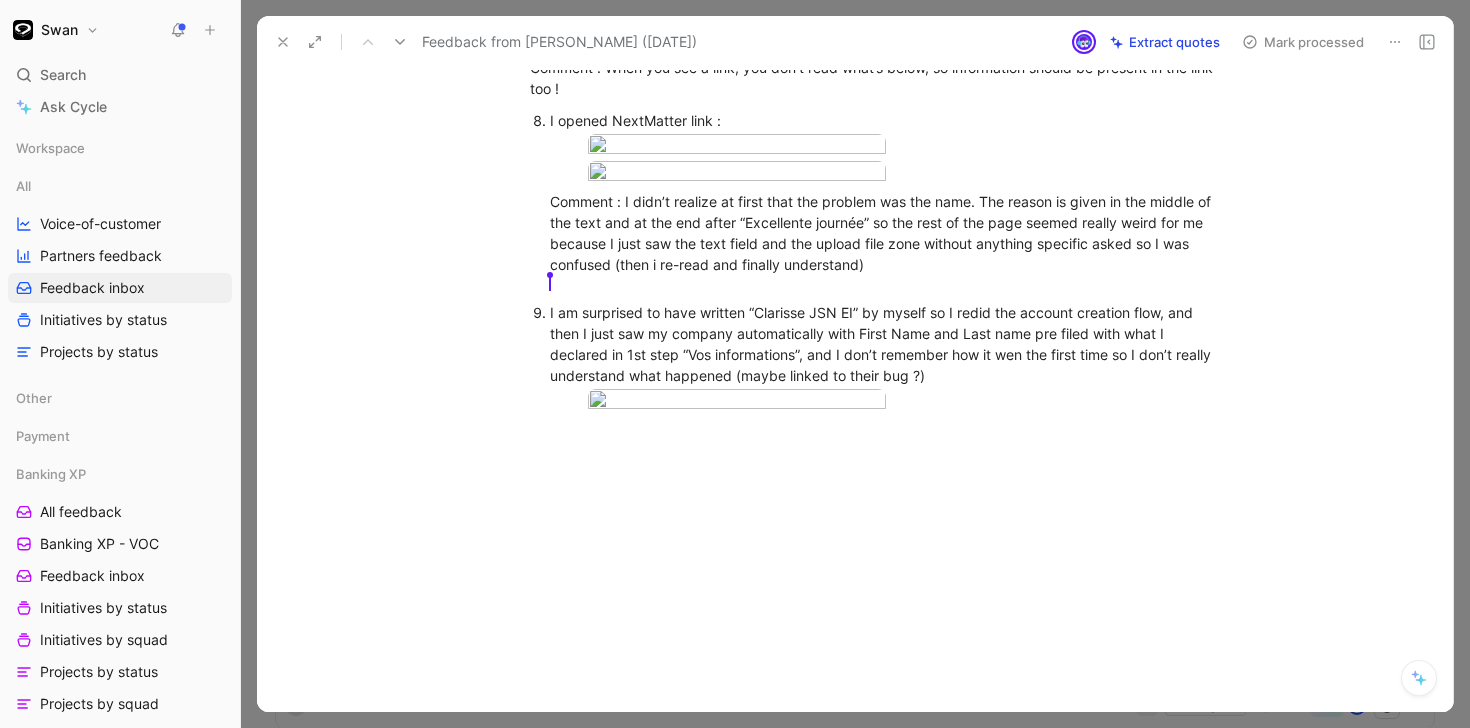 click 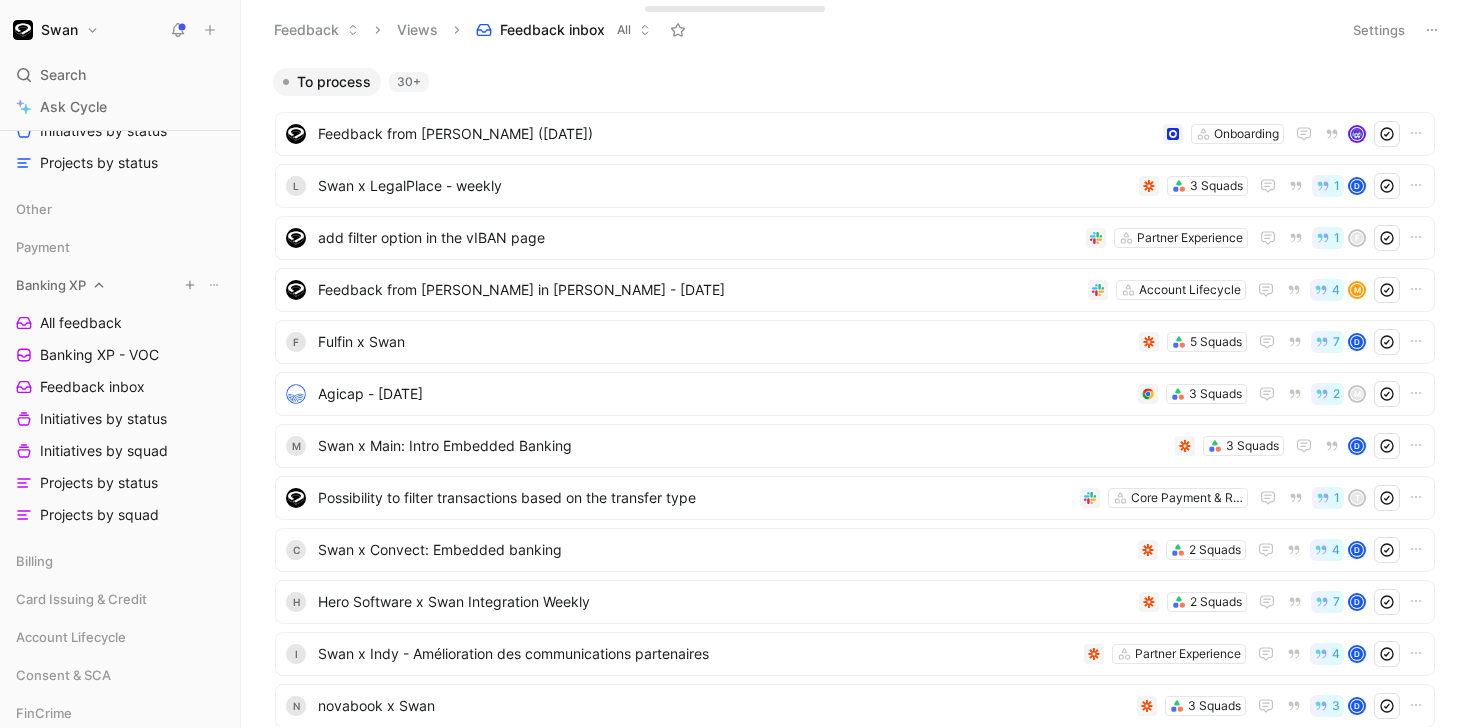 scroll, scrollTop: 219, scrollLeft: 0, axis: vertical 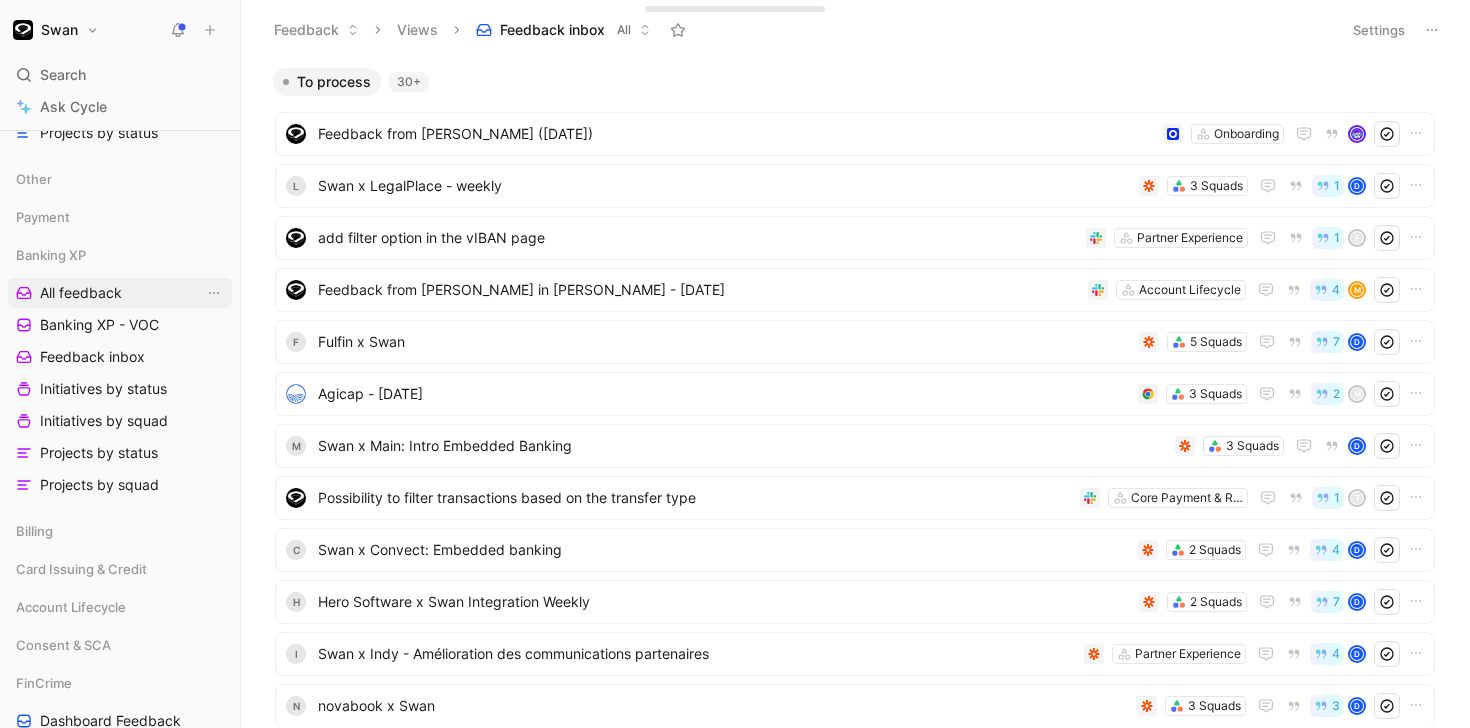 click on "All feedback" at bounding box center (81, 293) 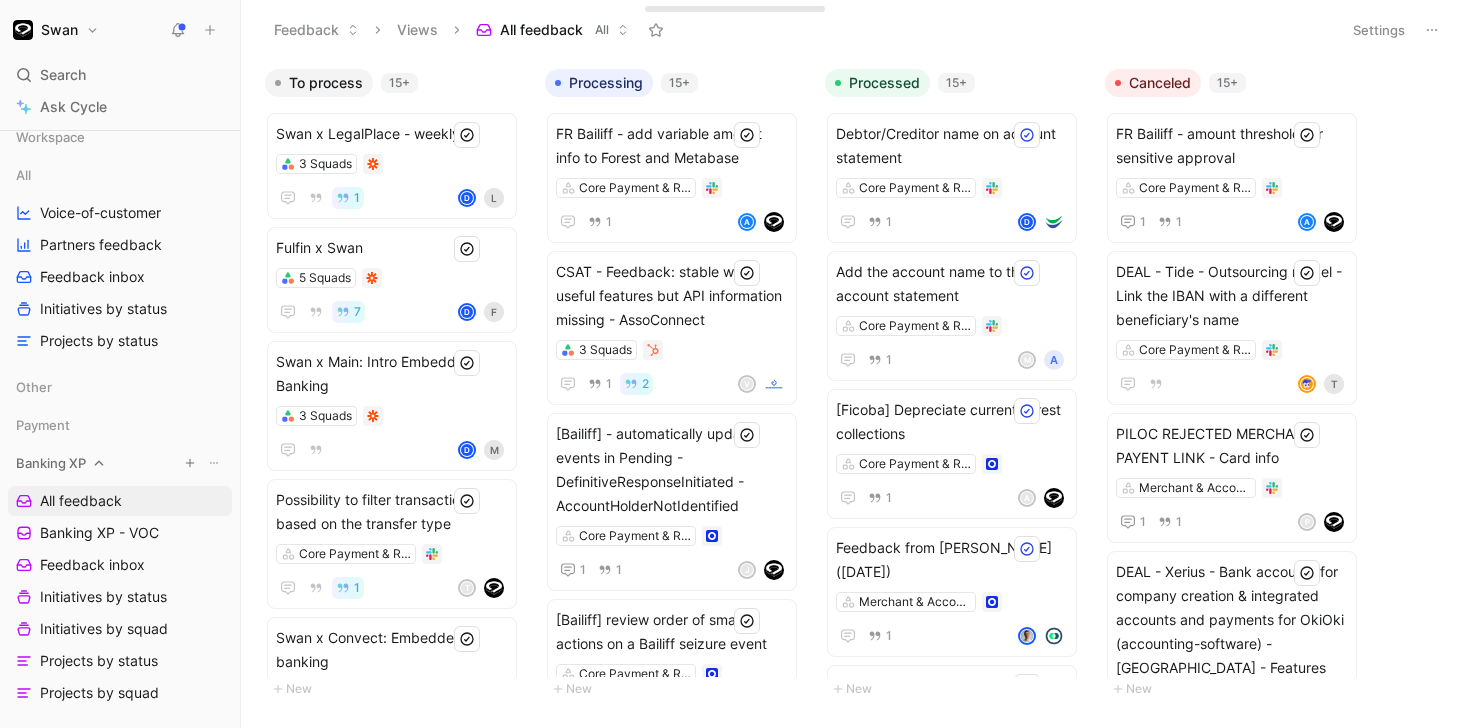 scroll, scrollTop: 0, scrollLeft: 0, axis: both 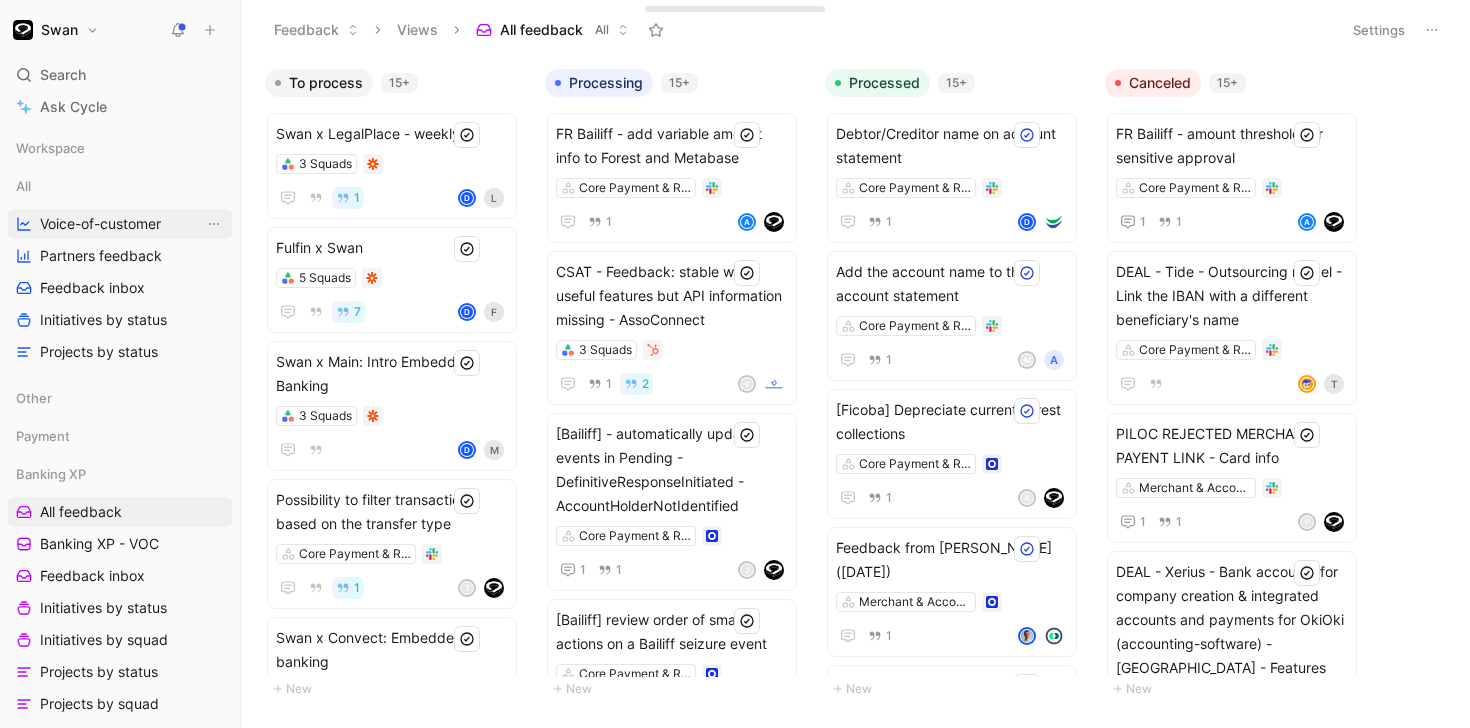 click on "Voice-of-customer" at bounding box center [100, 224] 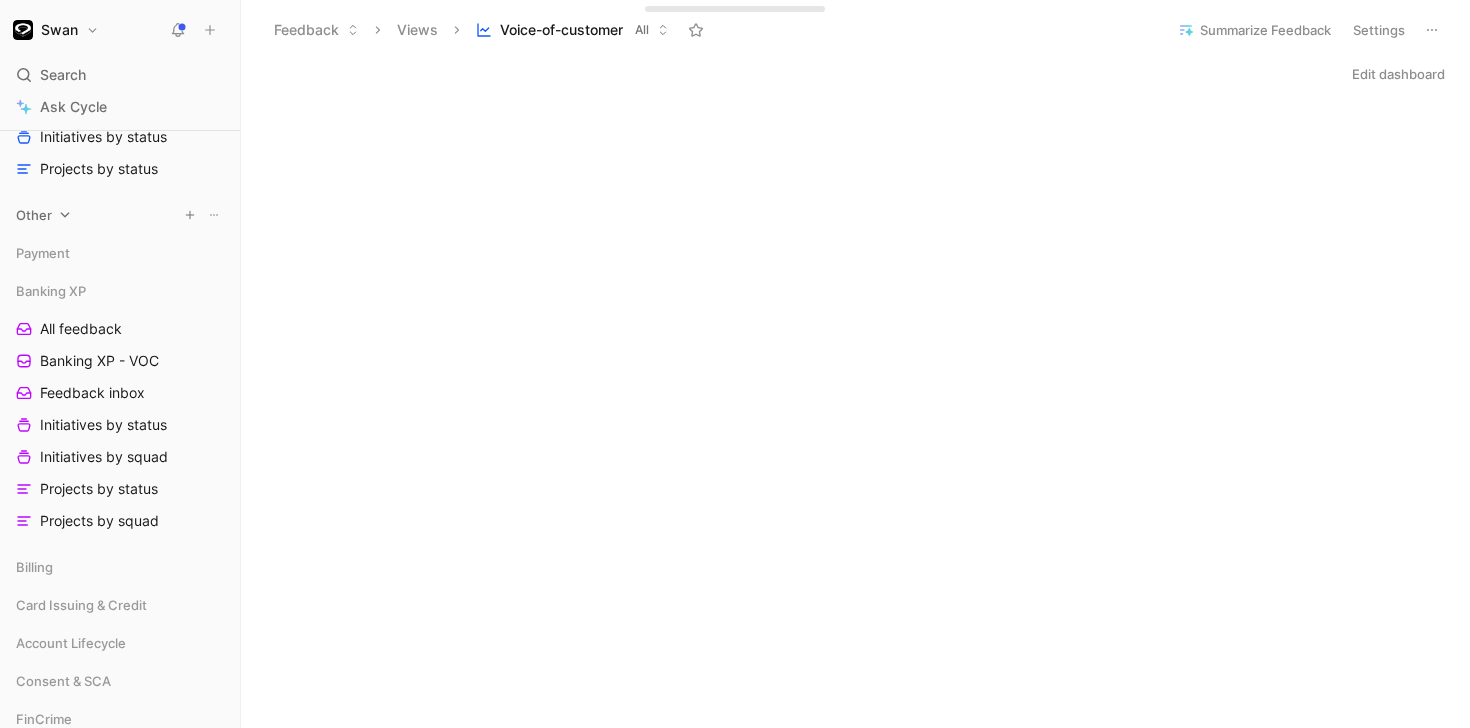 scroll, scrollTop: 0, scrollLeft: 0, axis: both 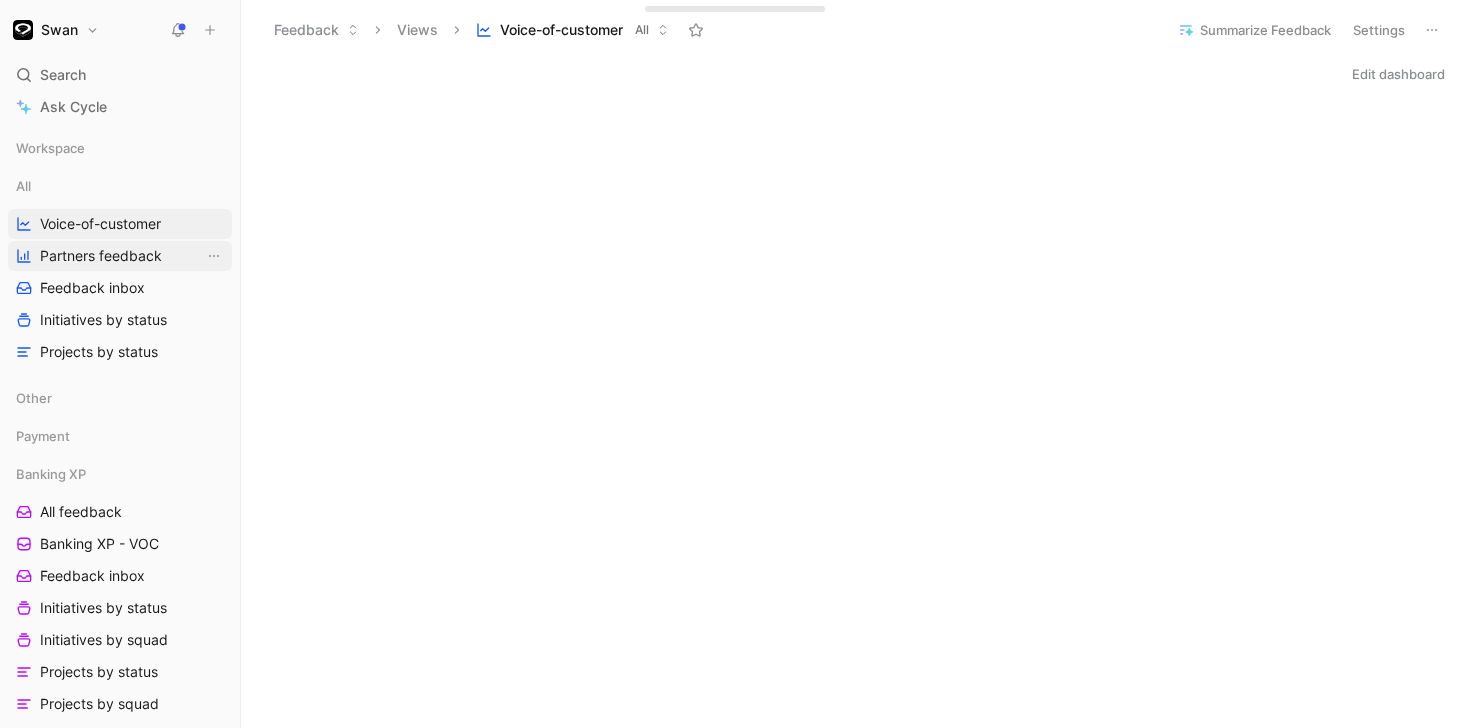 click on "Partners feedback" at bounding box center [101, 256] 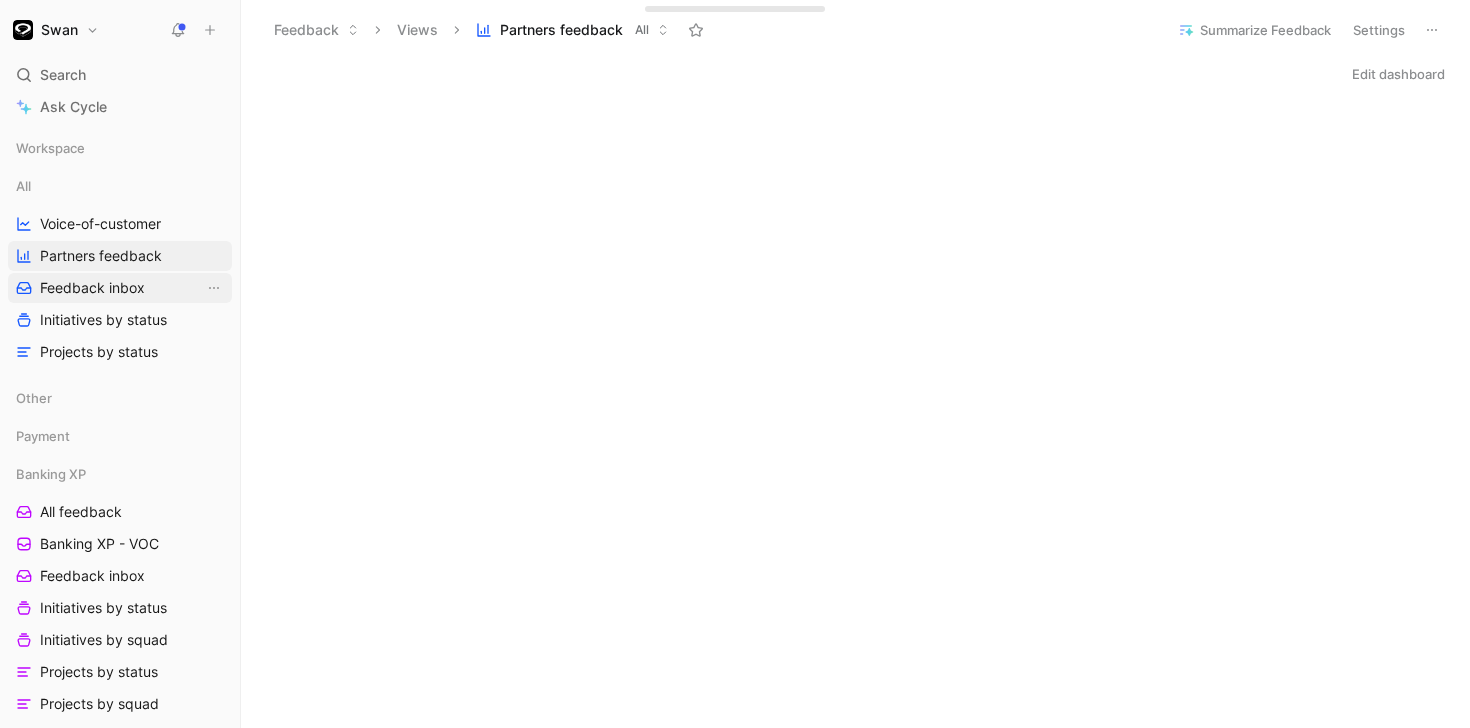 click on "Feedback inbox" at bounding box center [92, 288] 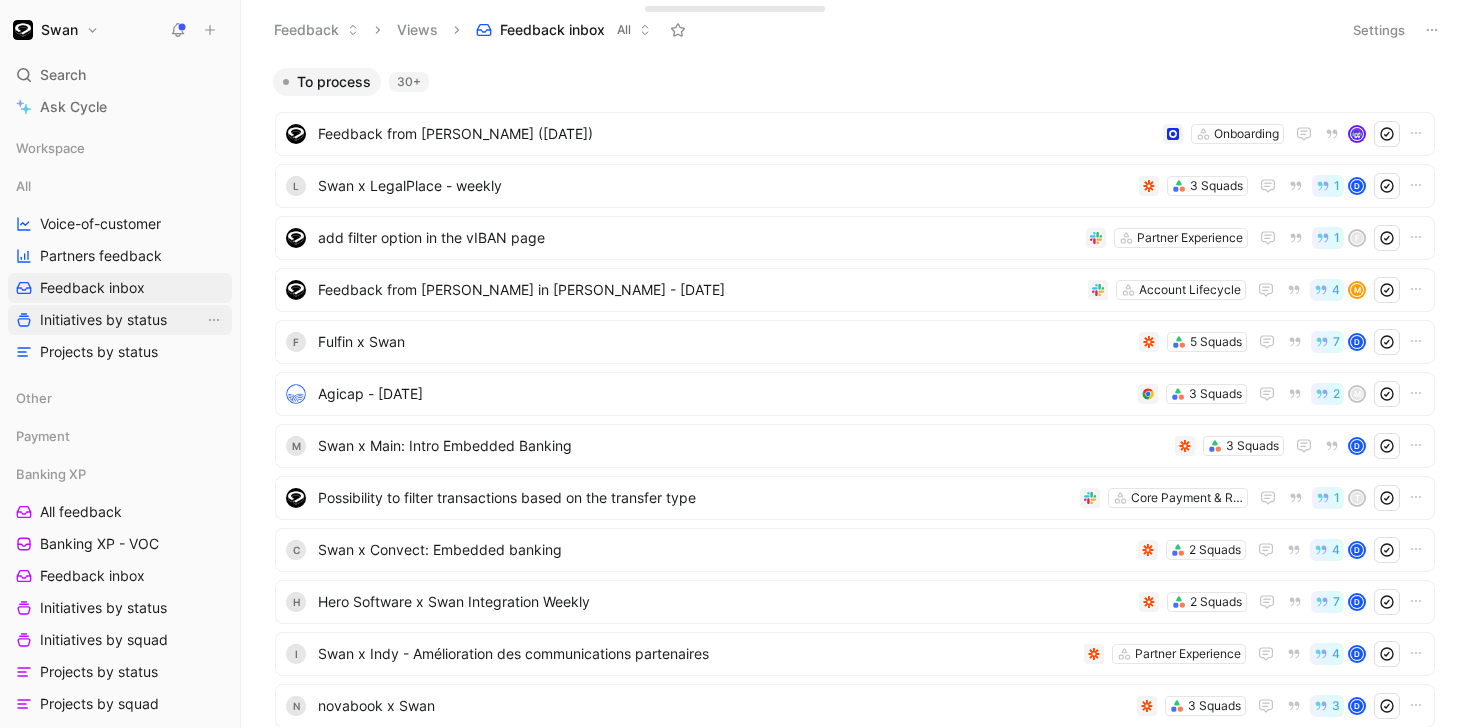 click on "Initiatives by status" at bounding box center [103, 320] 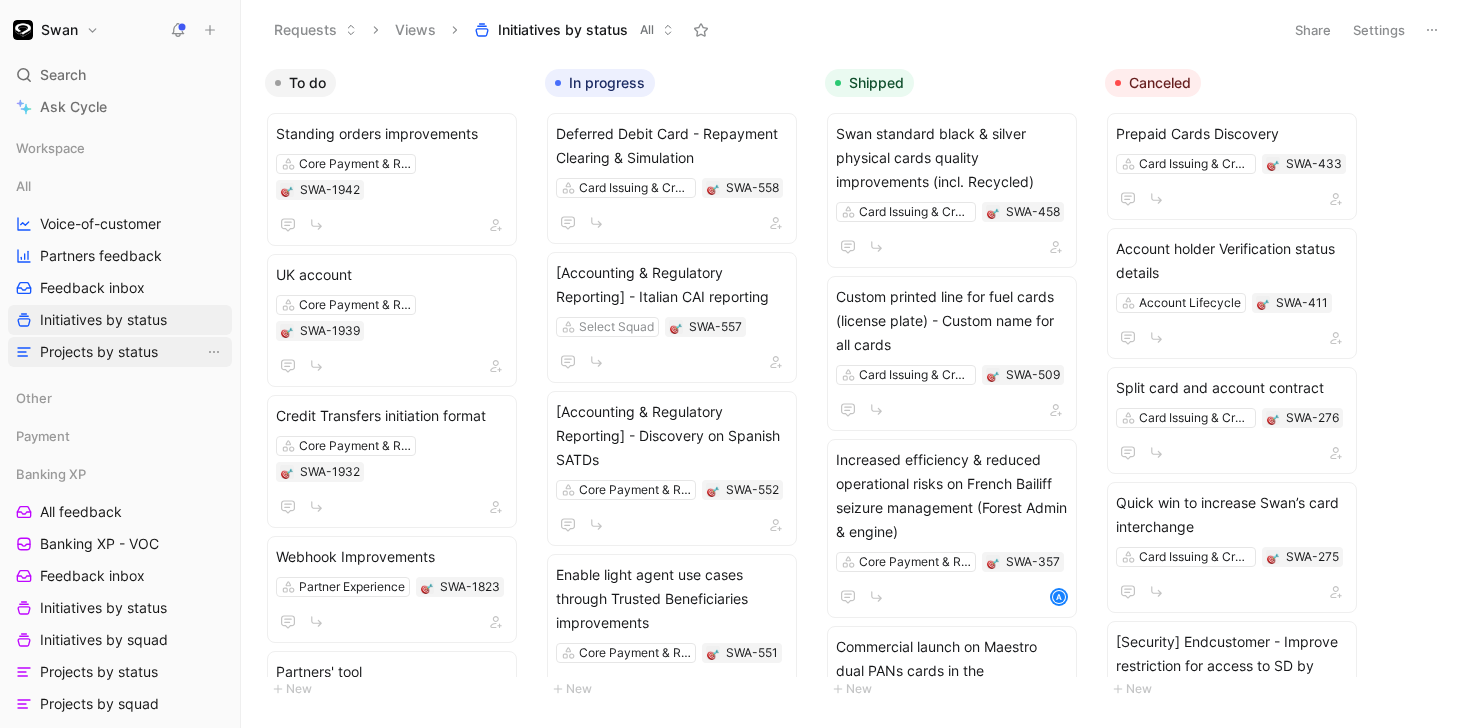 click on "Projects by status" at bounding box center (99, 352) 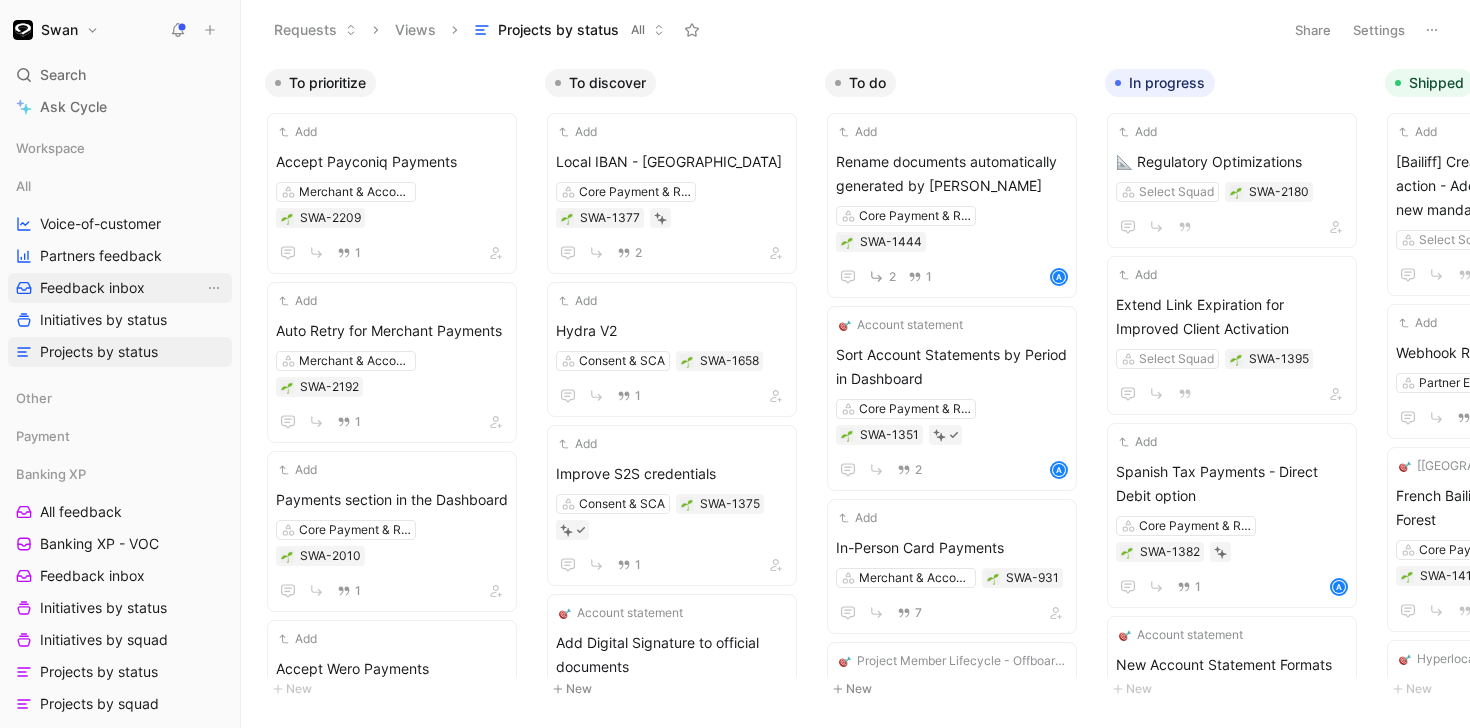 click on "Feedback inbox" at bounding box center (92, 288) 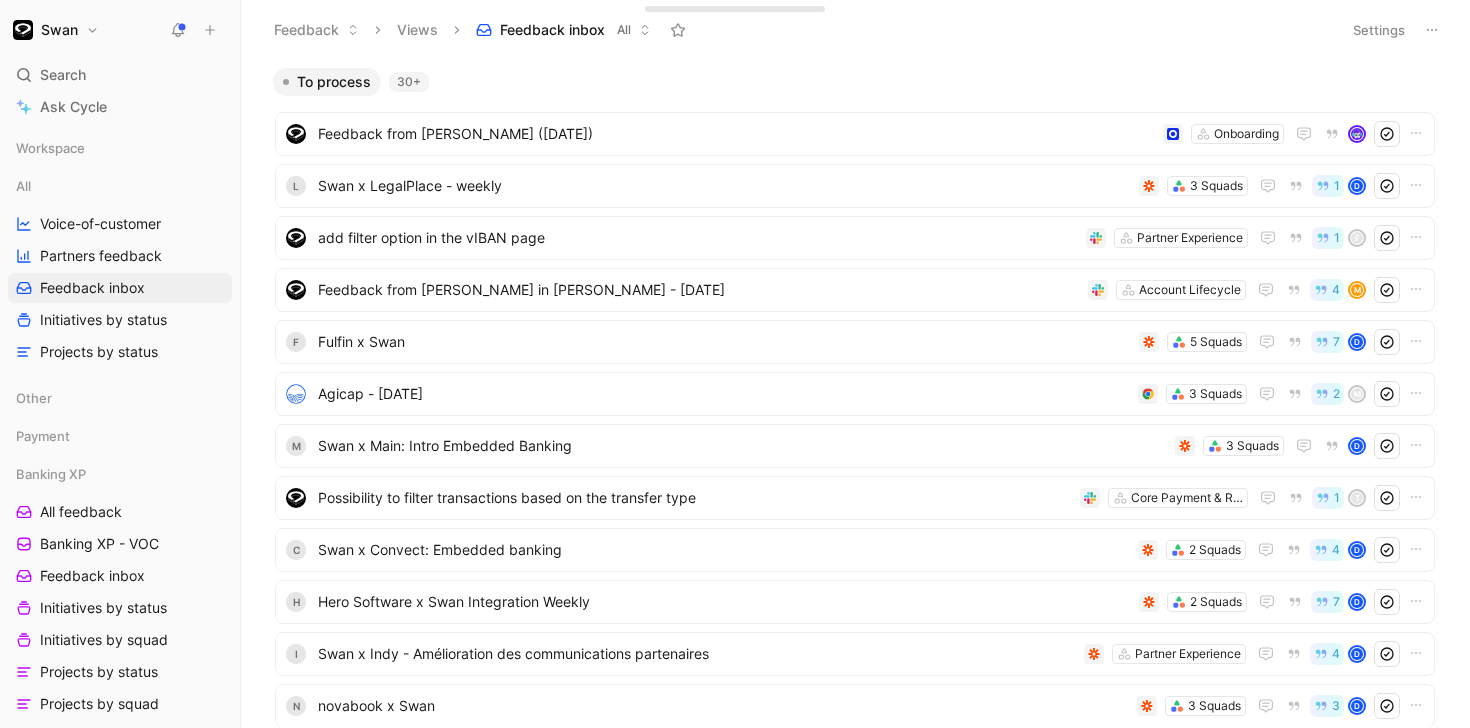click on "Settings" at bounding box center [1379, 30] 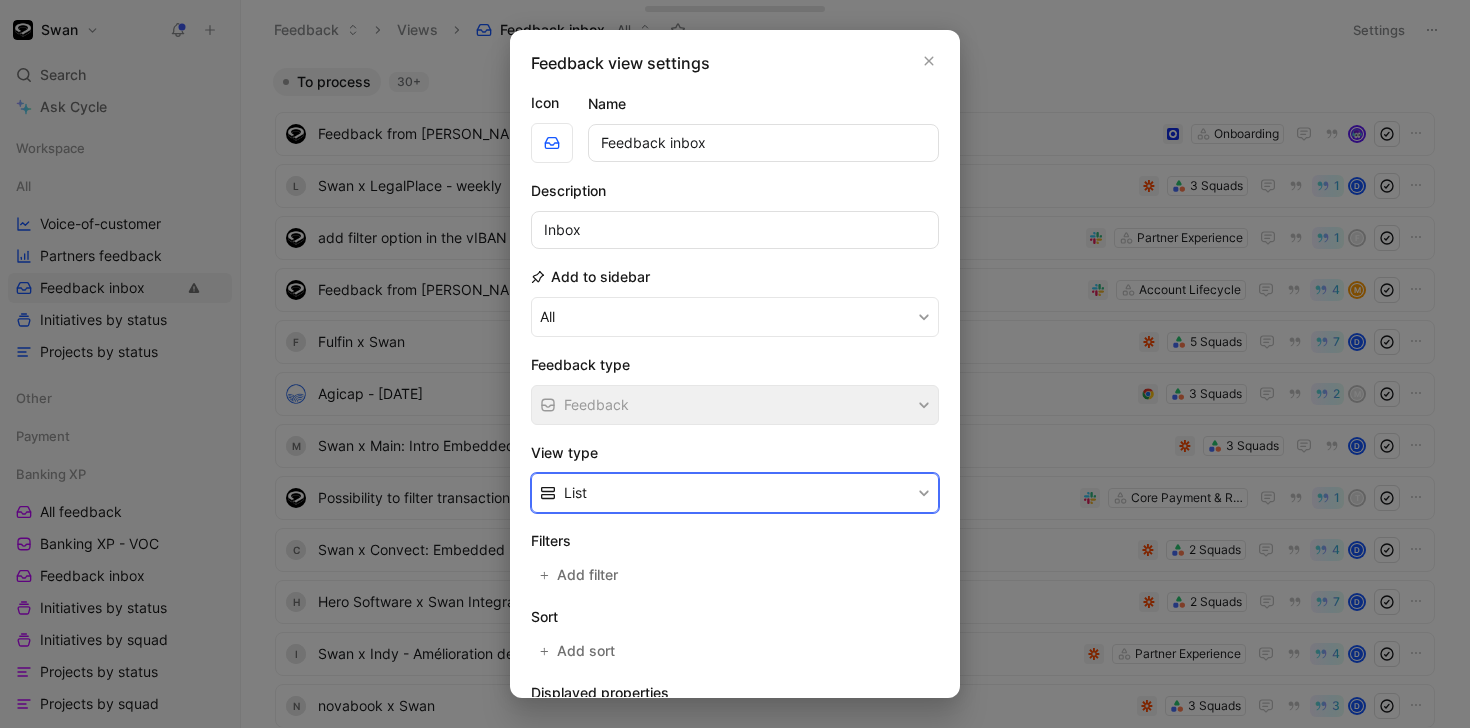 click on "List" at bounding box center (735, 493) 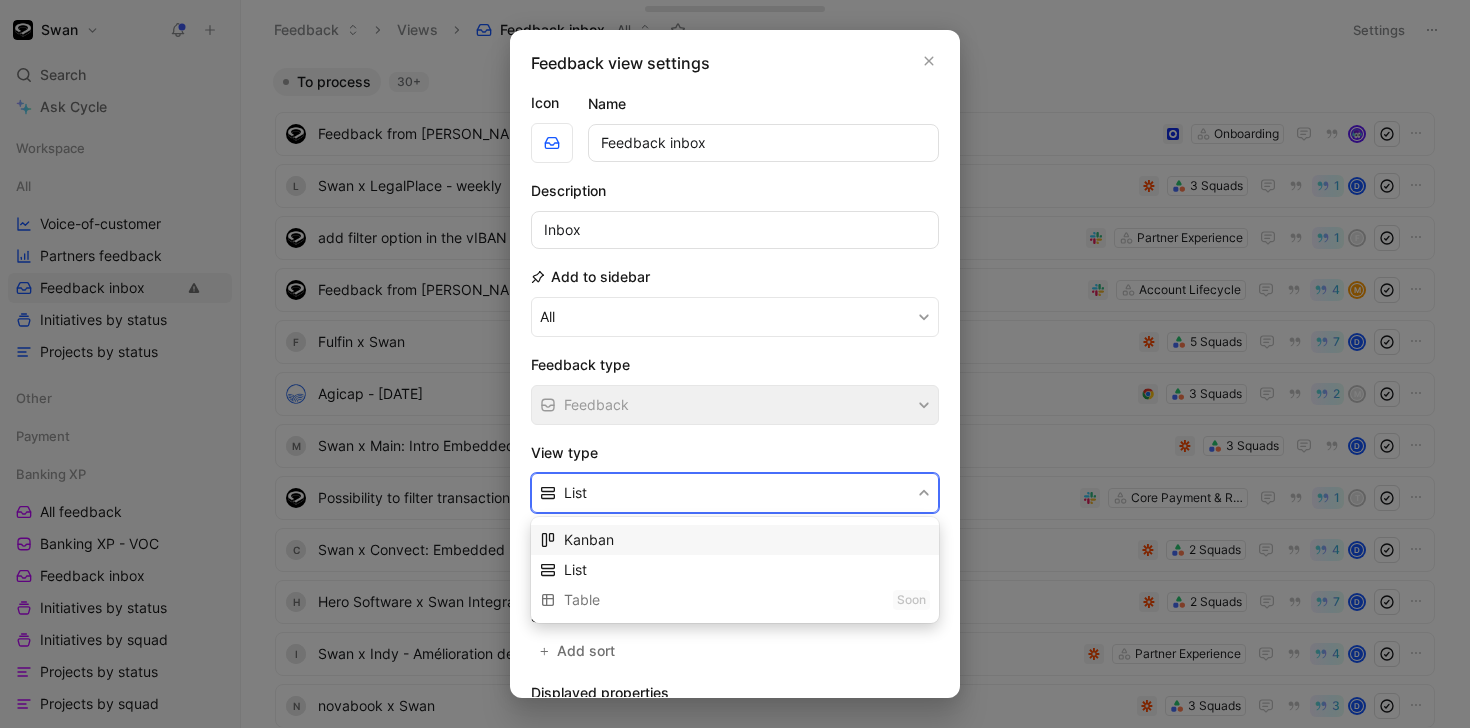 click on "Kanban" at bounding box center [747, 540] 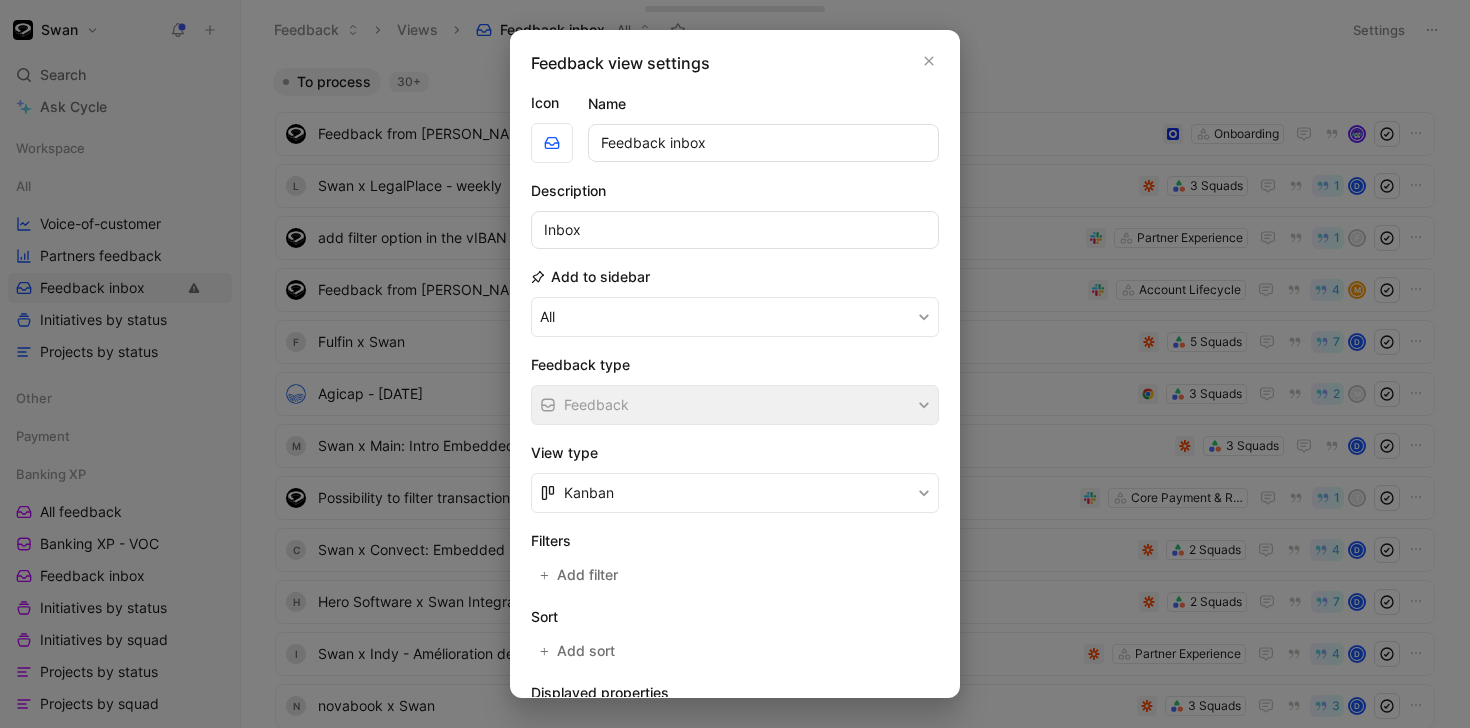 scroll, scrollTop: 236, scrollLeft: 0, axis: vertical 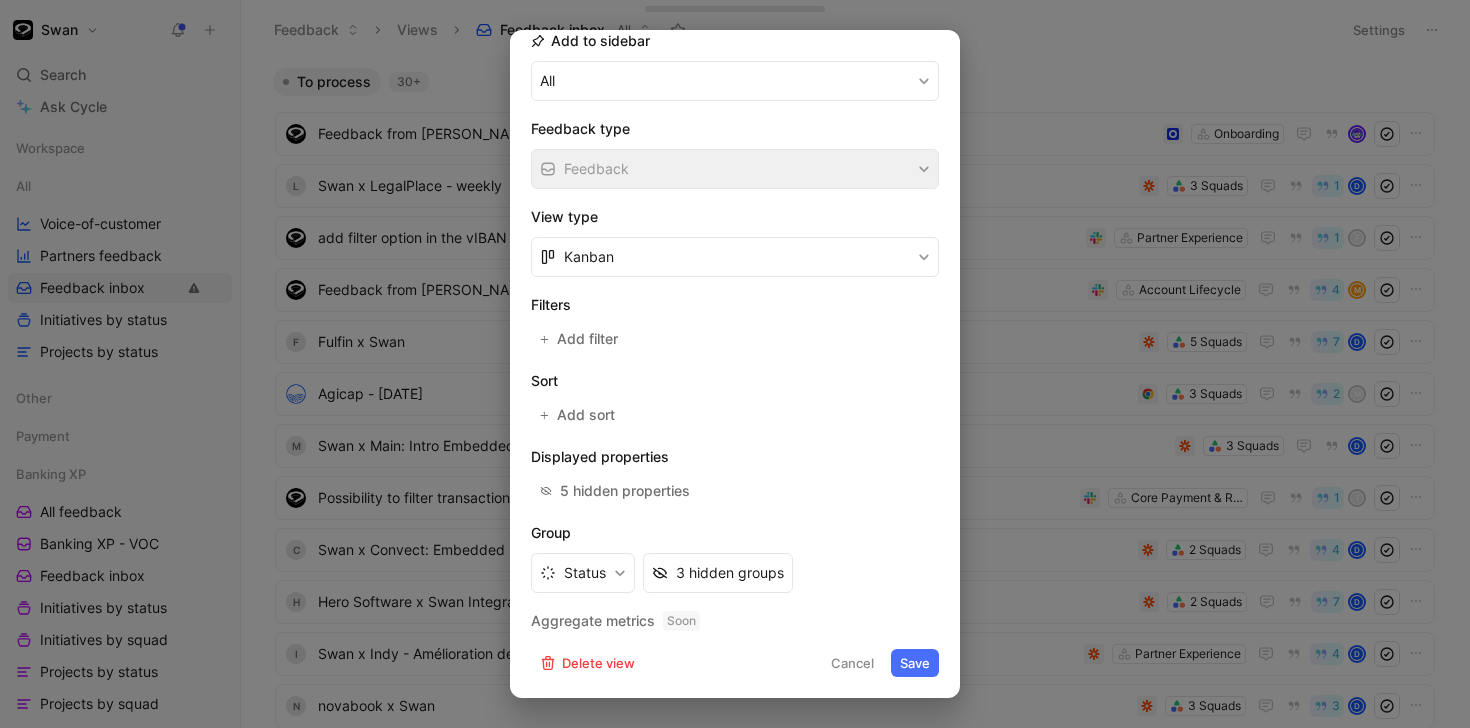 click on "Save" at bounding box center [915, 663] 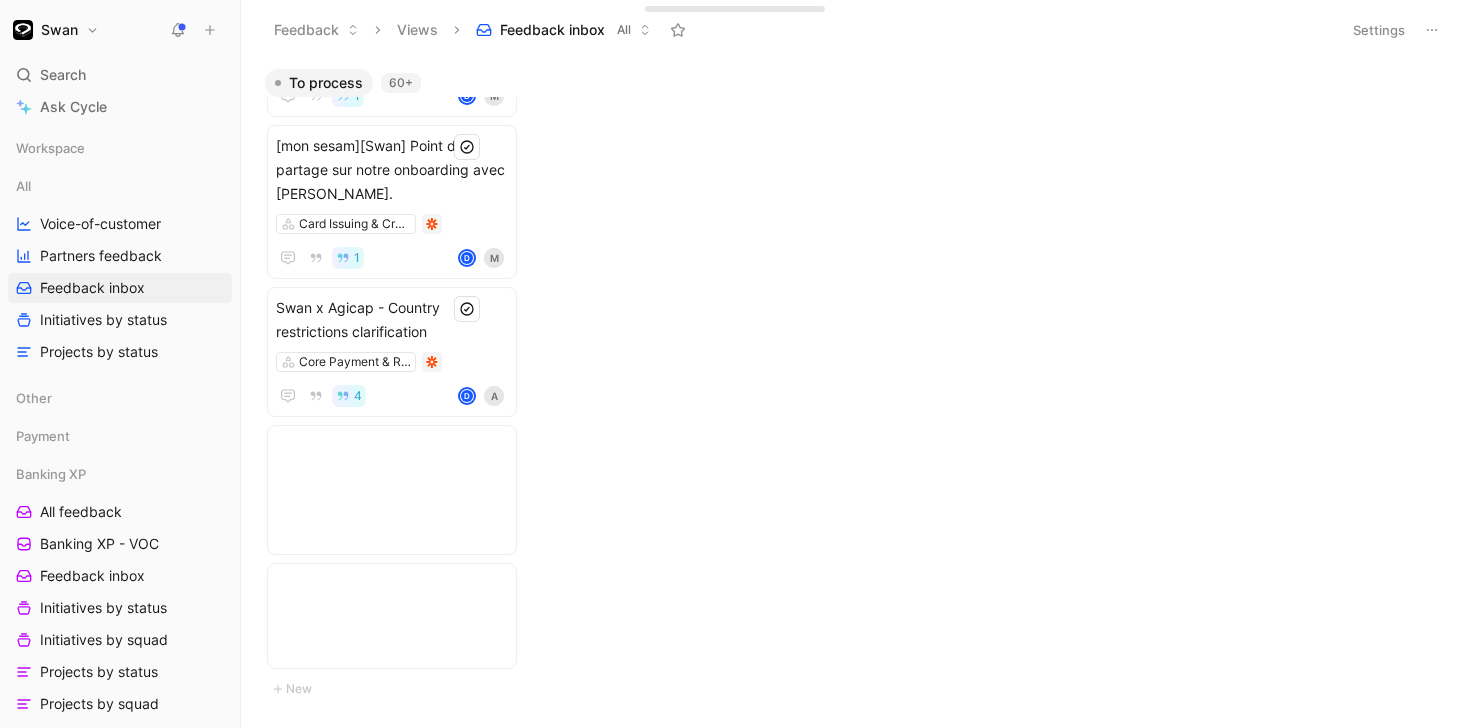 scroll, scrollTop: 3026, scrollLeft: 0, axis: vertical 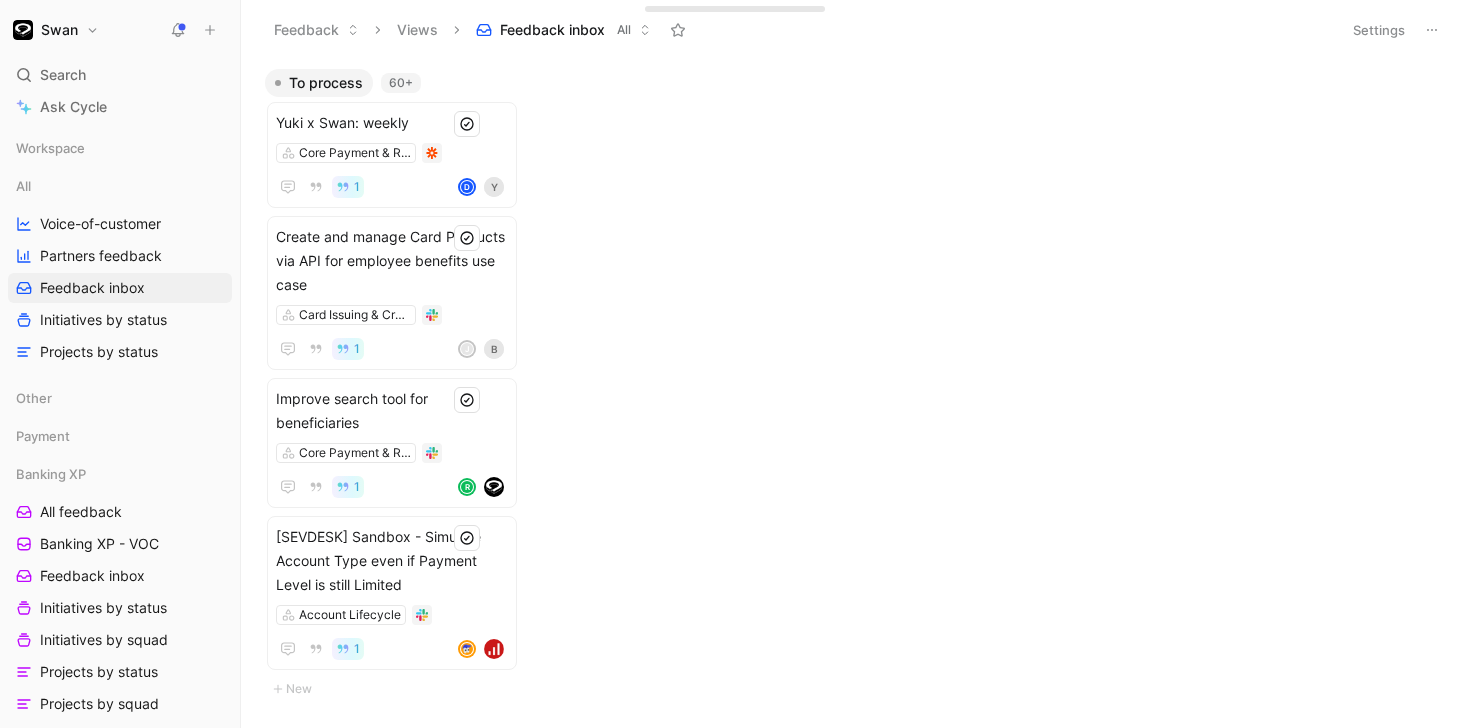 click on "Feedback Views Feedback inbox All Settings" at bounding box center [855, 30] 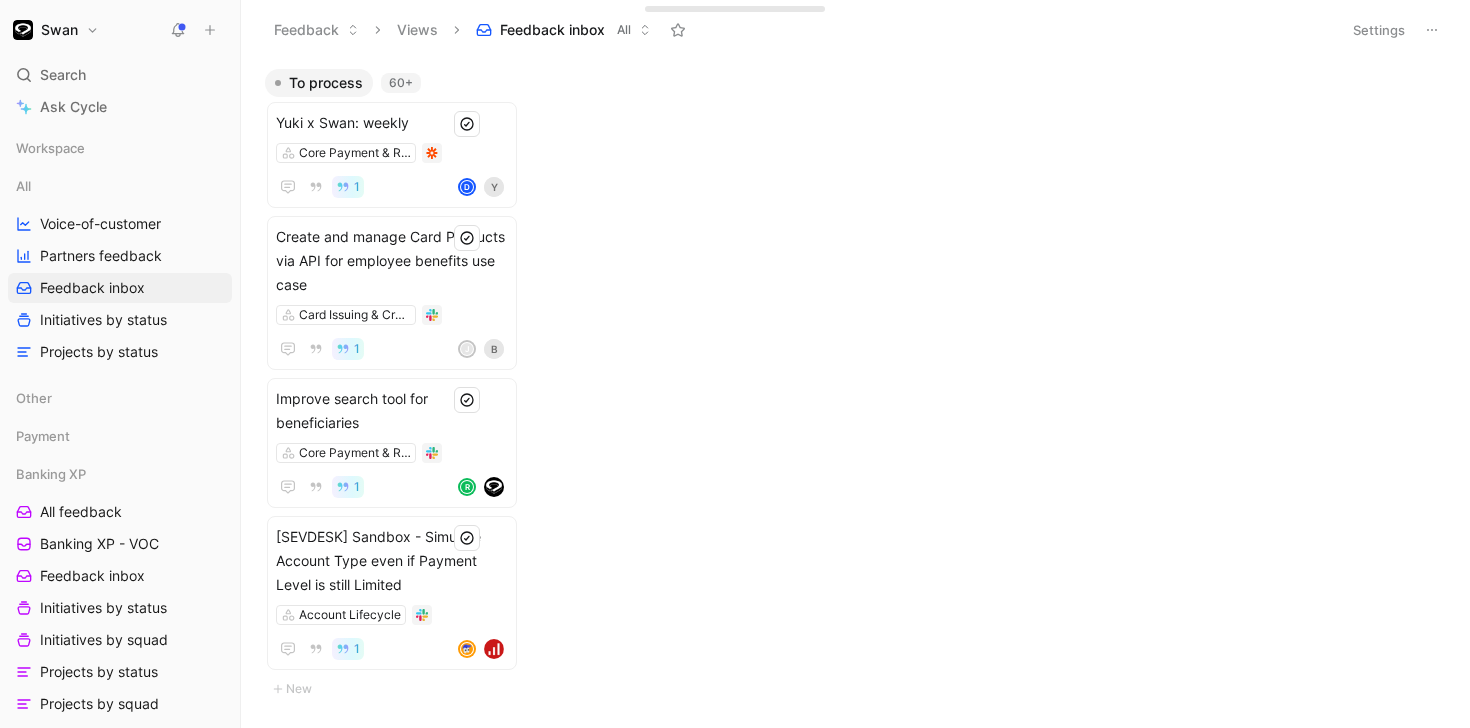 click 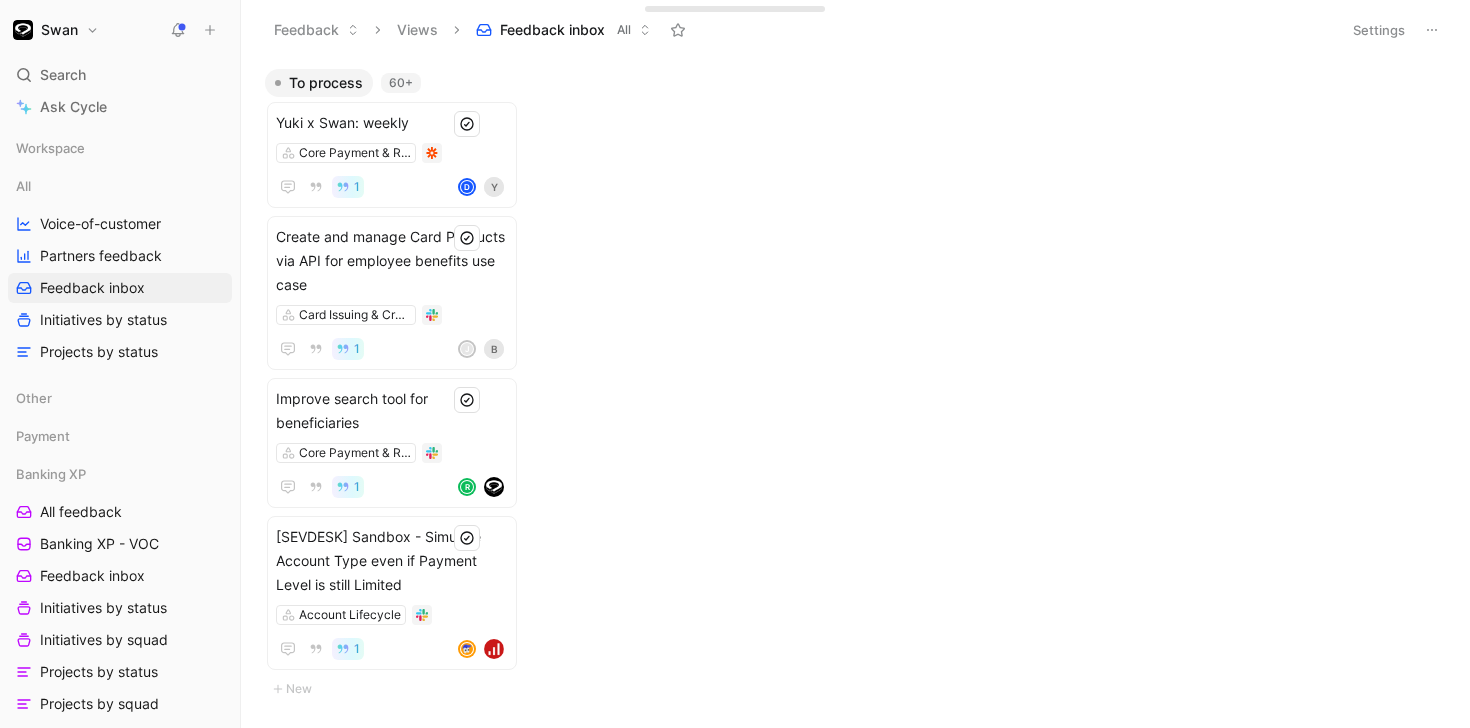 click on "Settings" at bounding box center [1379, 30] 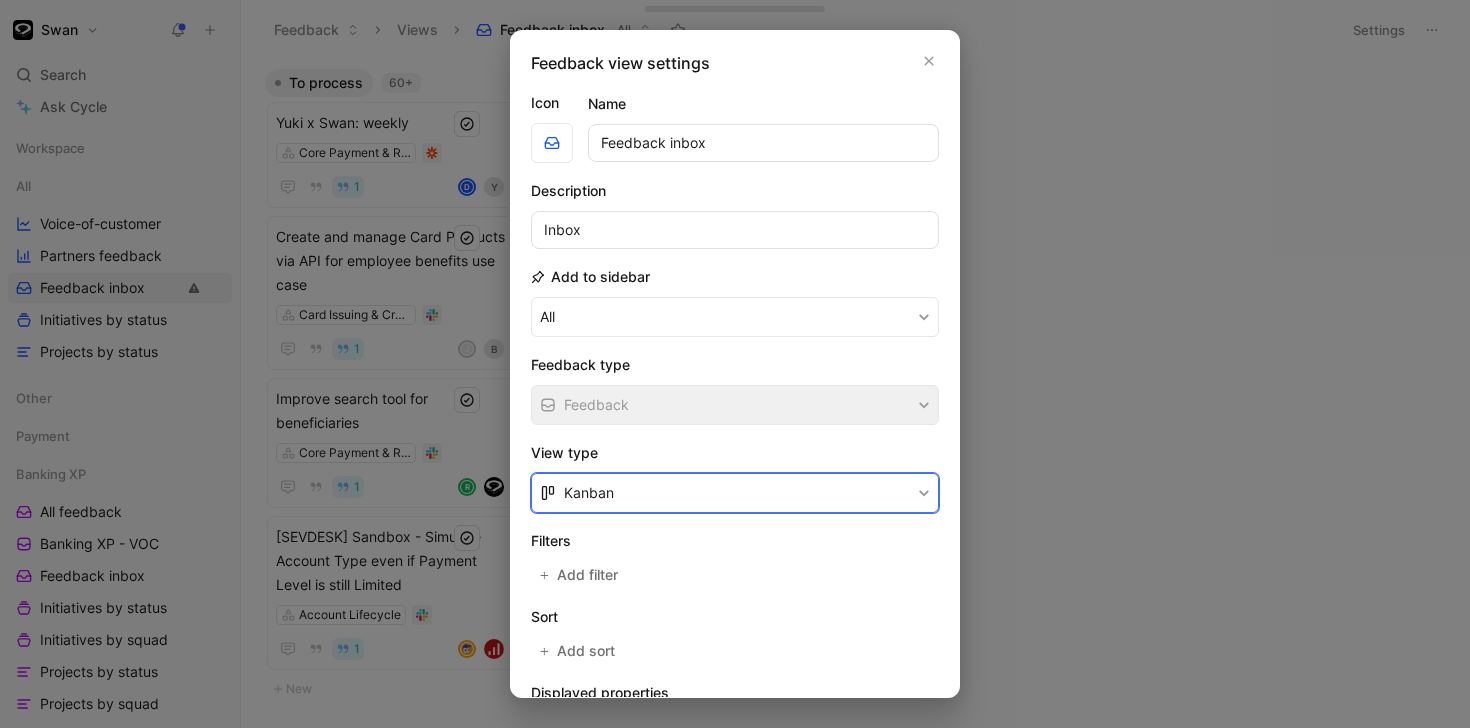 click on "Kanban" at bounding box center [735, 493] 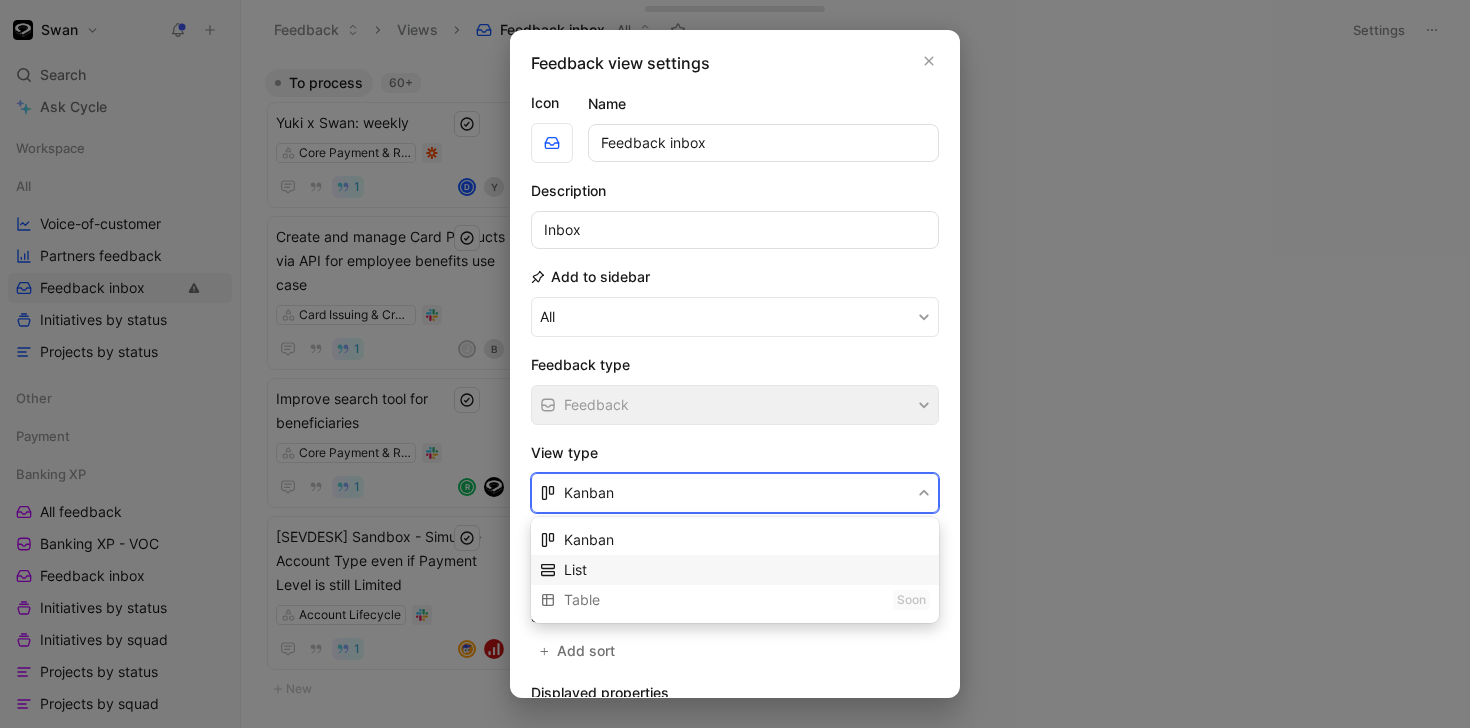 click on "List" at bounding box center [747, 570] 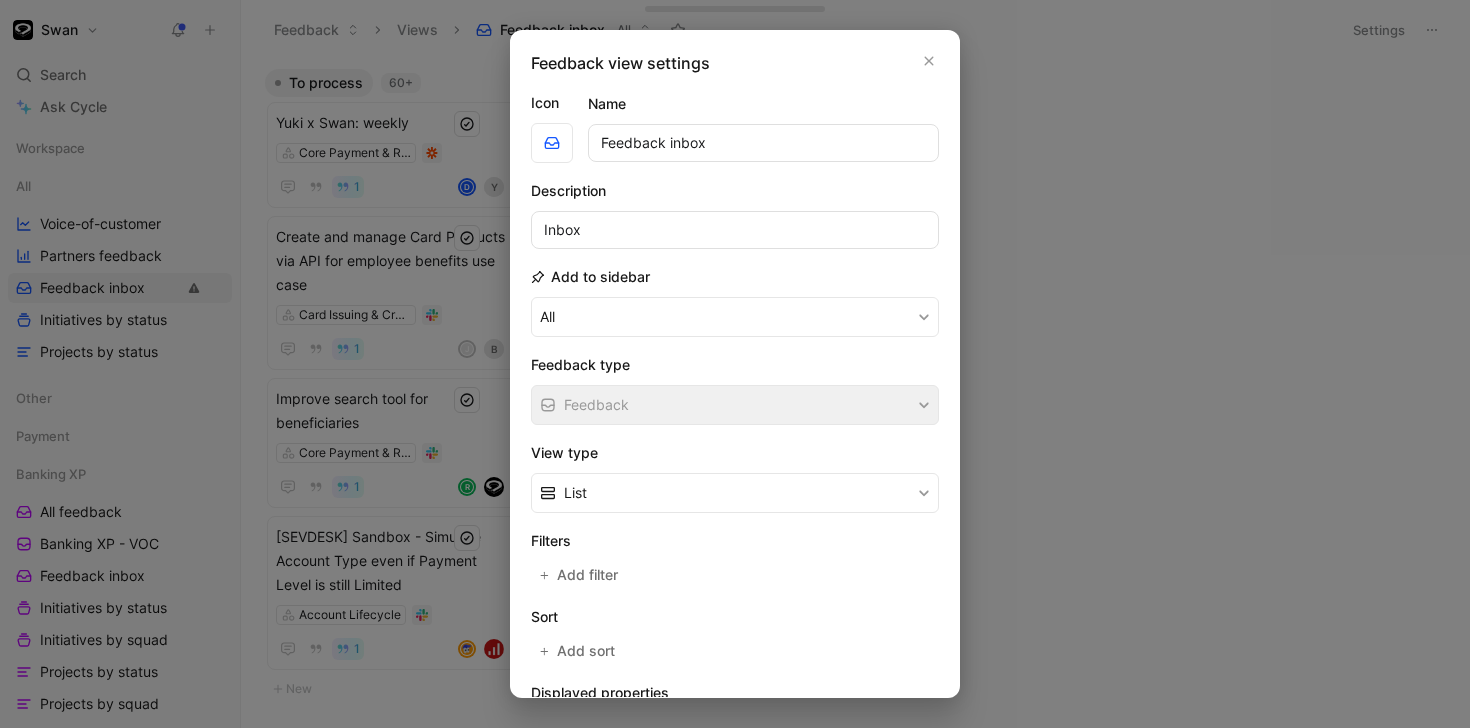 scroll, scrollTop: 236, scrollLeft: 0, axis: vertical 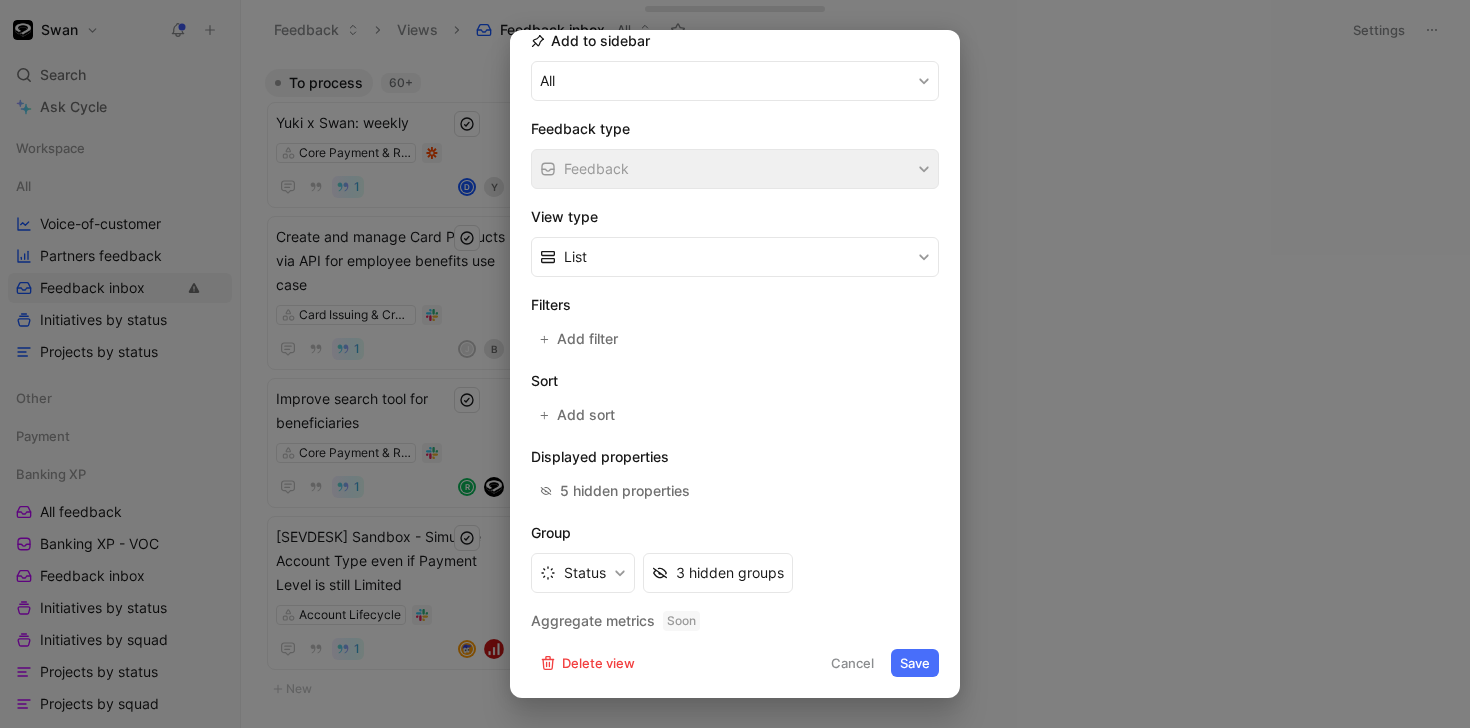 click on "Save" at bounding box center (915, 663) 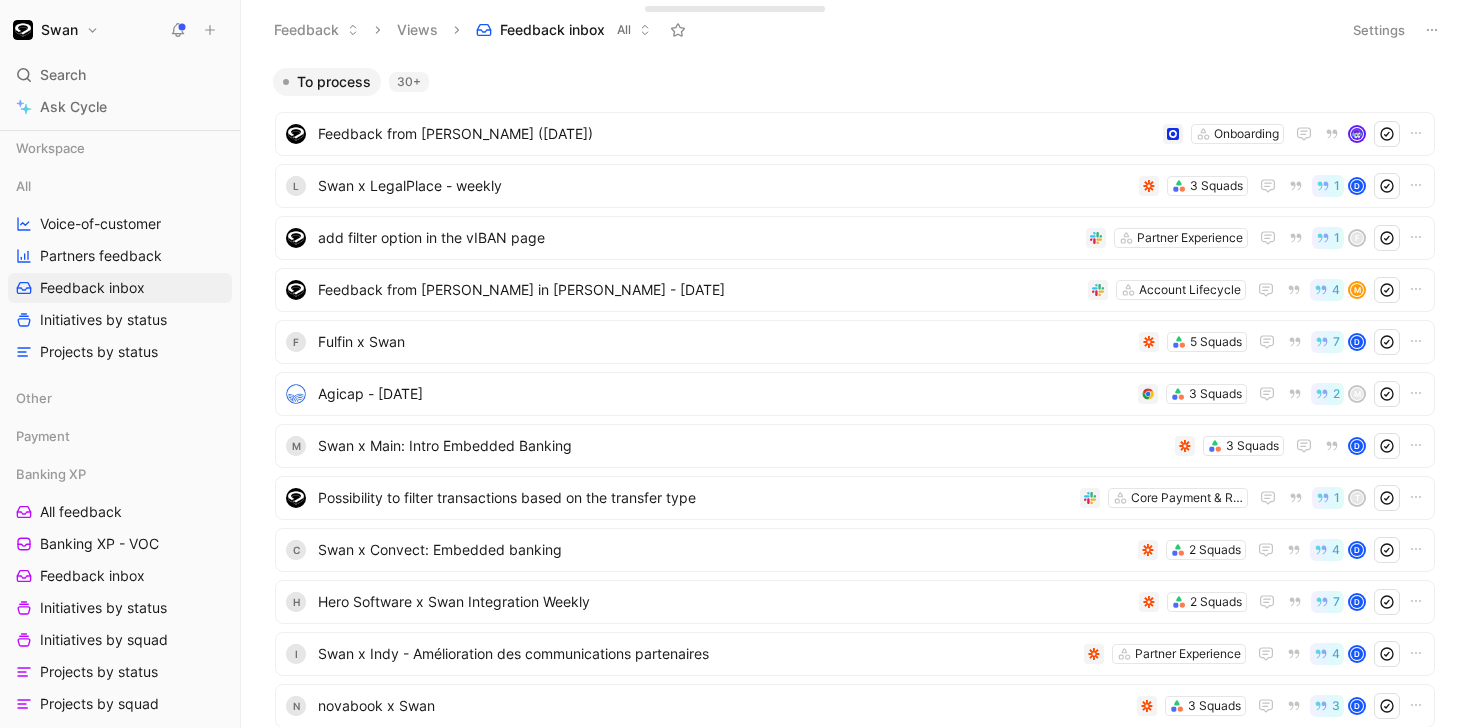 scroll, scrollTop: 210, scrollLeft: 0, axis: vertical 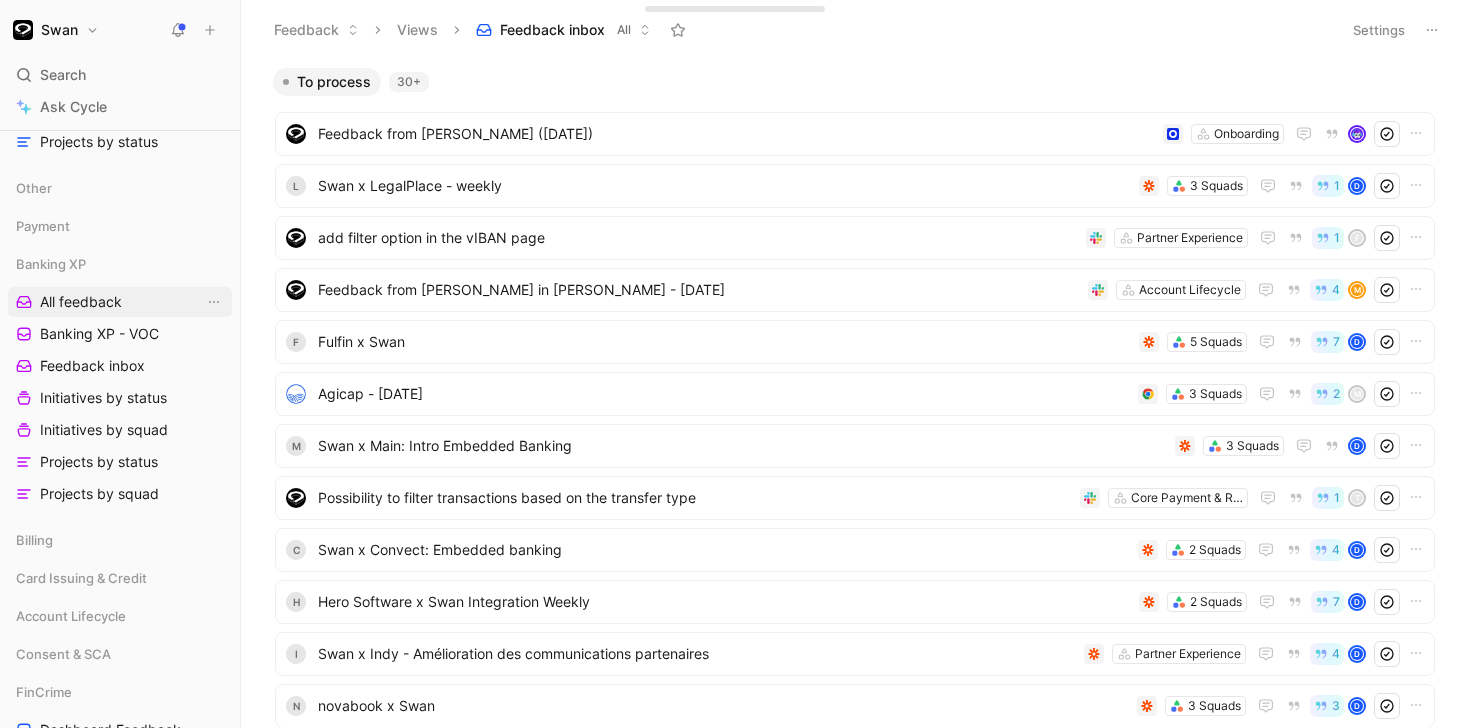 click on "All feedback" at bounding box center [81, 302] 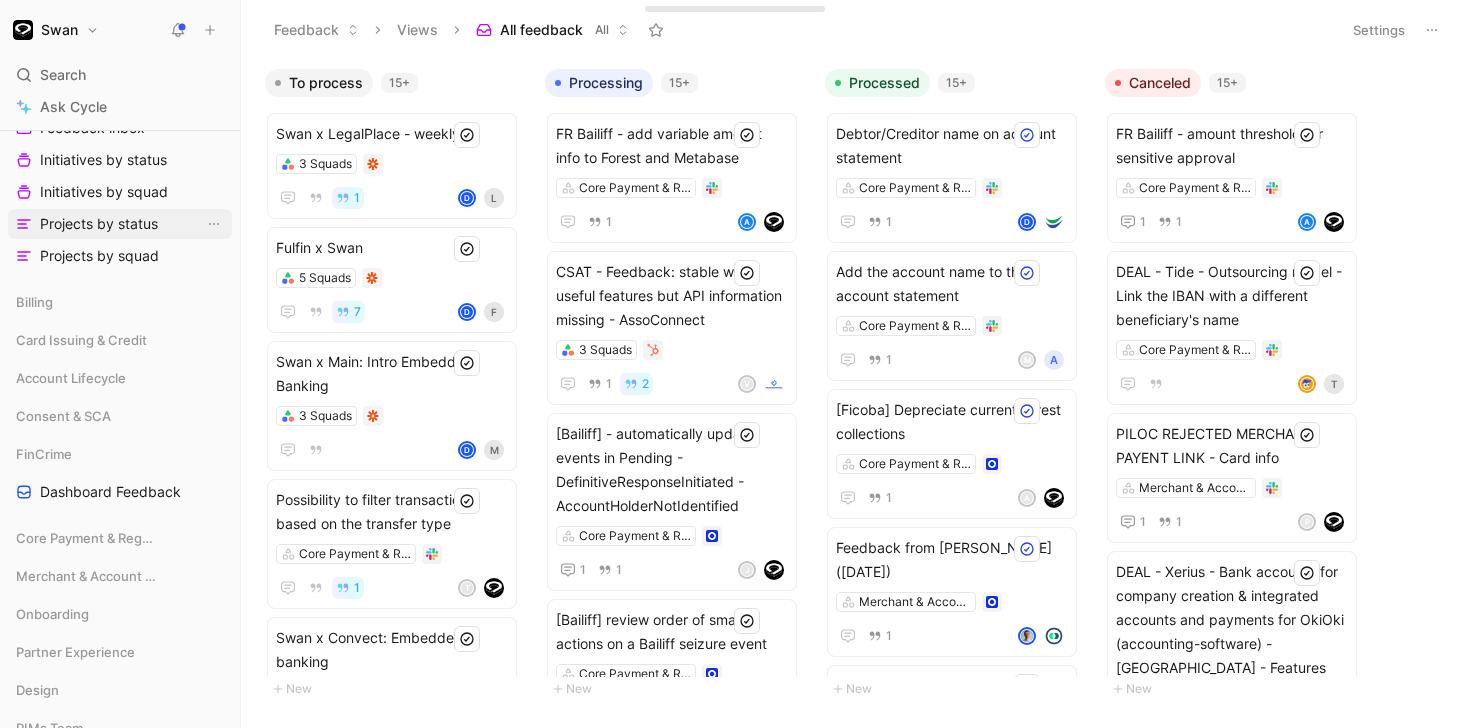 scroll, scrollTop: 463, scrollLeft: 0, axis: vertical 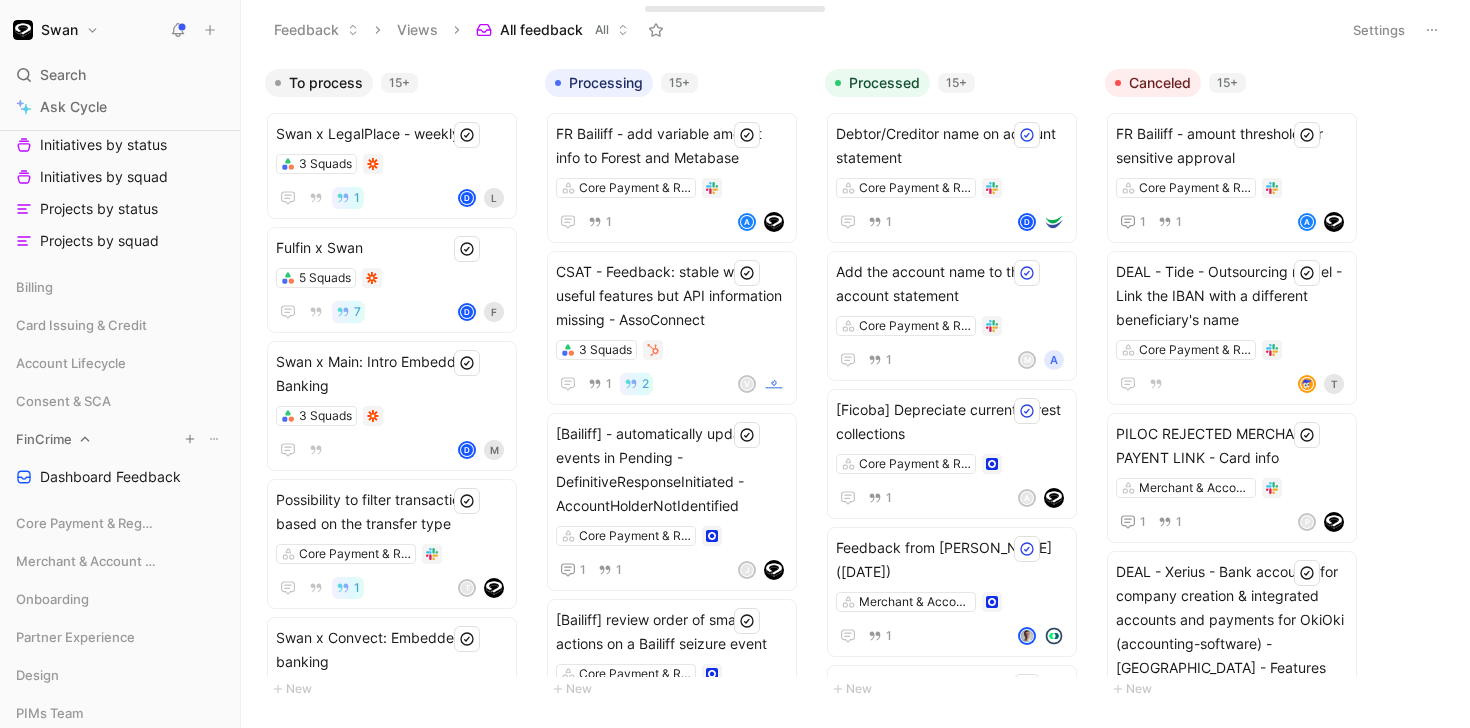 click on "FinCrime" at bounding box center [44, 439] 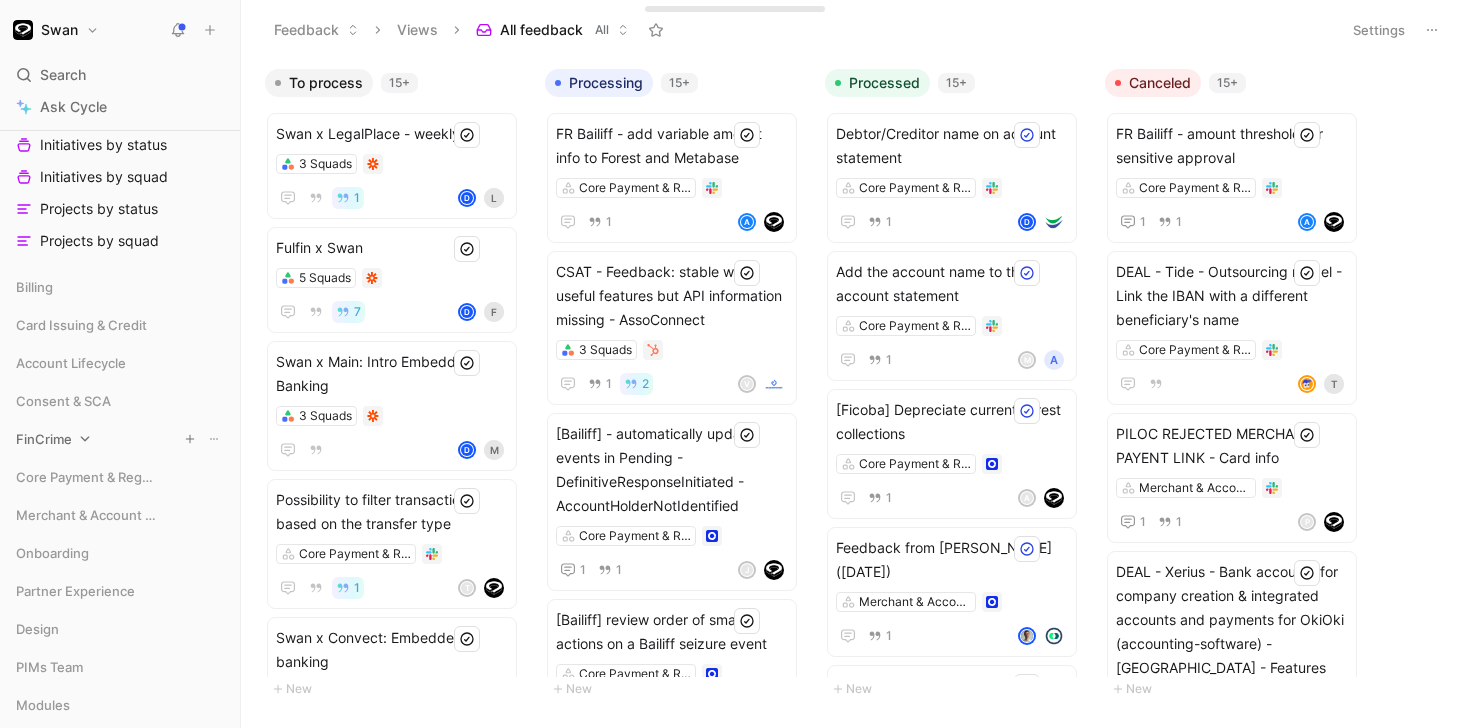 click on "FinCrime" at bounding box center (44, 439) 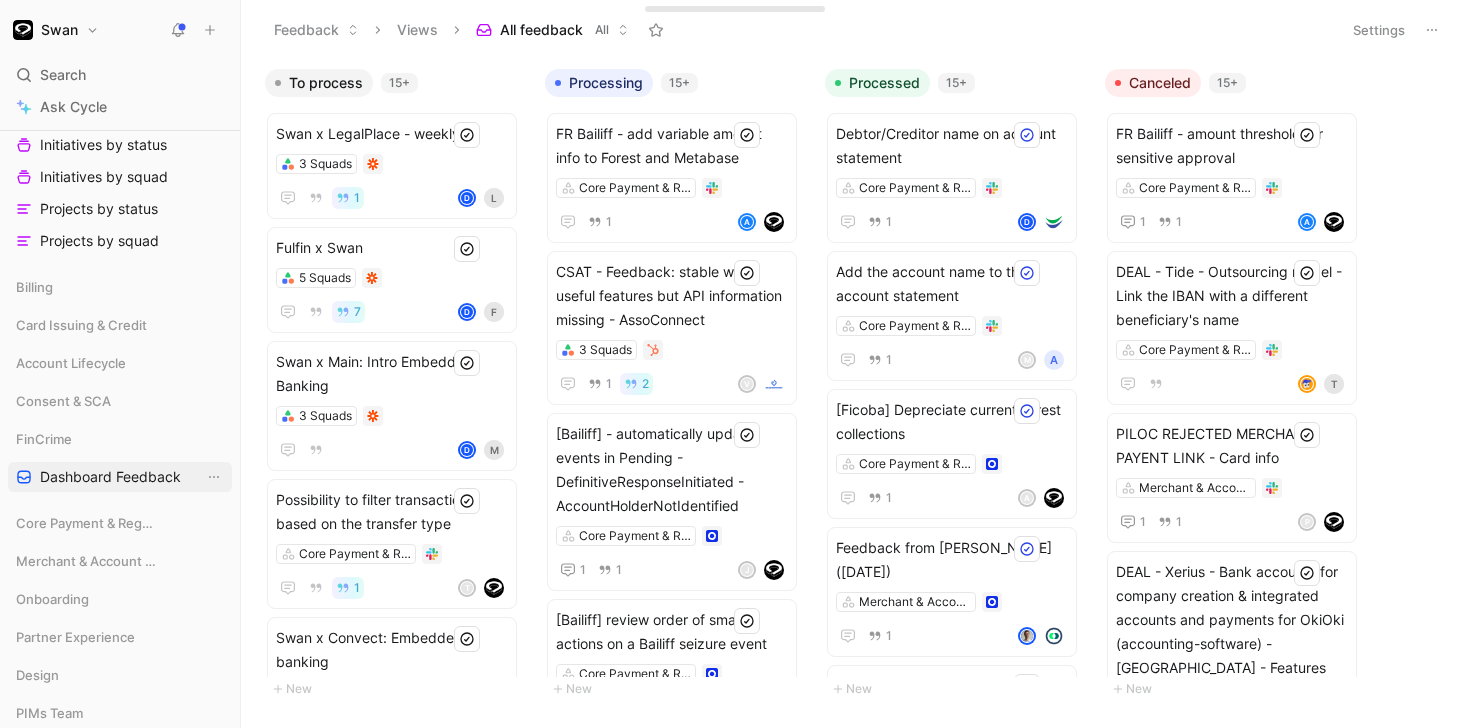 click on "Dashboard Feedback" at bounding box center [110, 477] 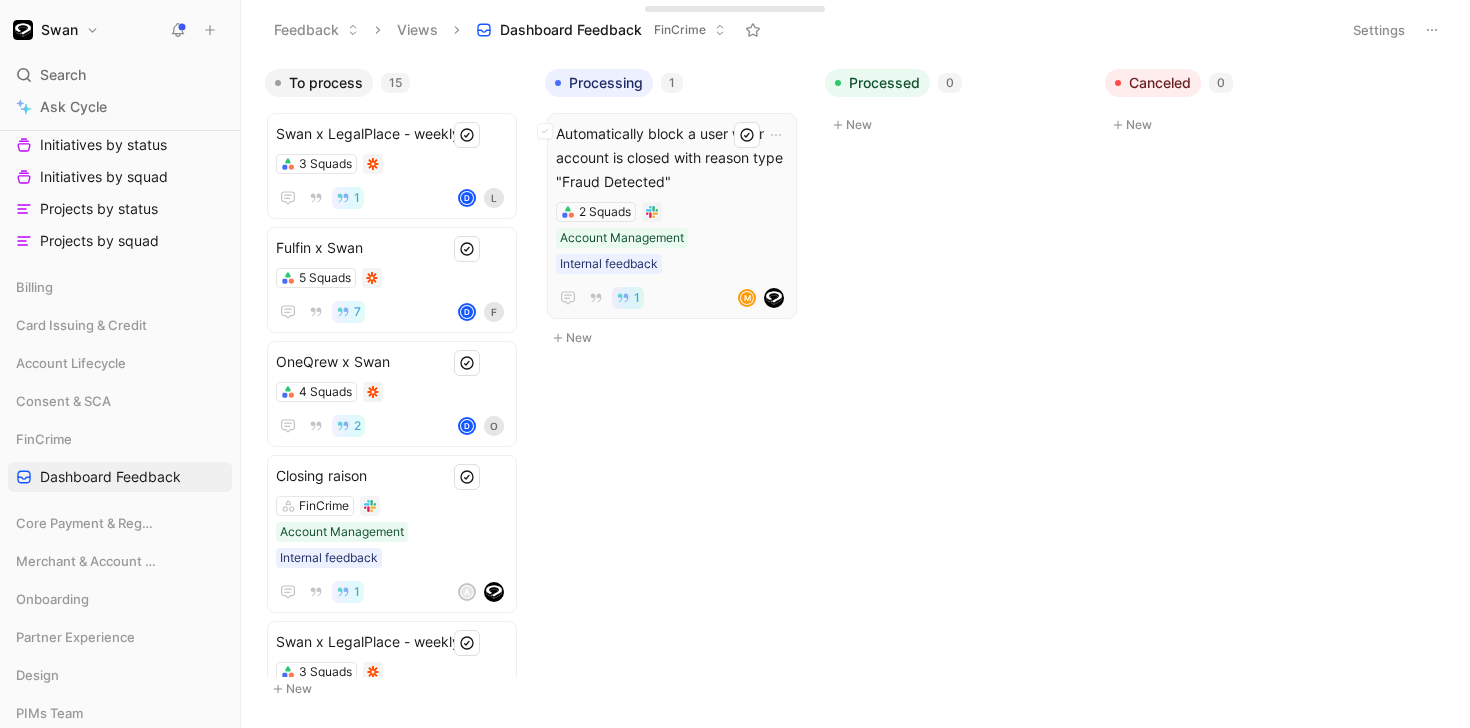 click on "2 Squads Account Management Internal feedback" at bounding box center (672, 238) 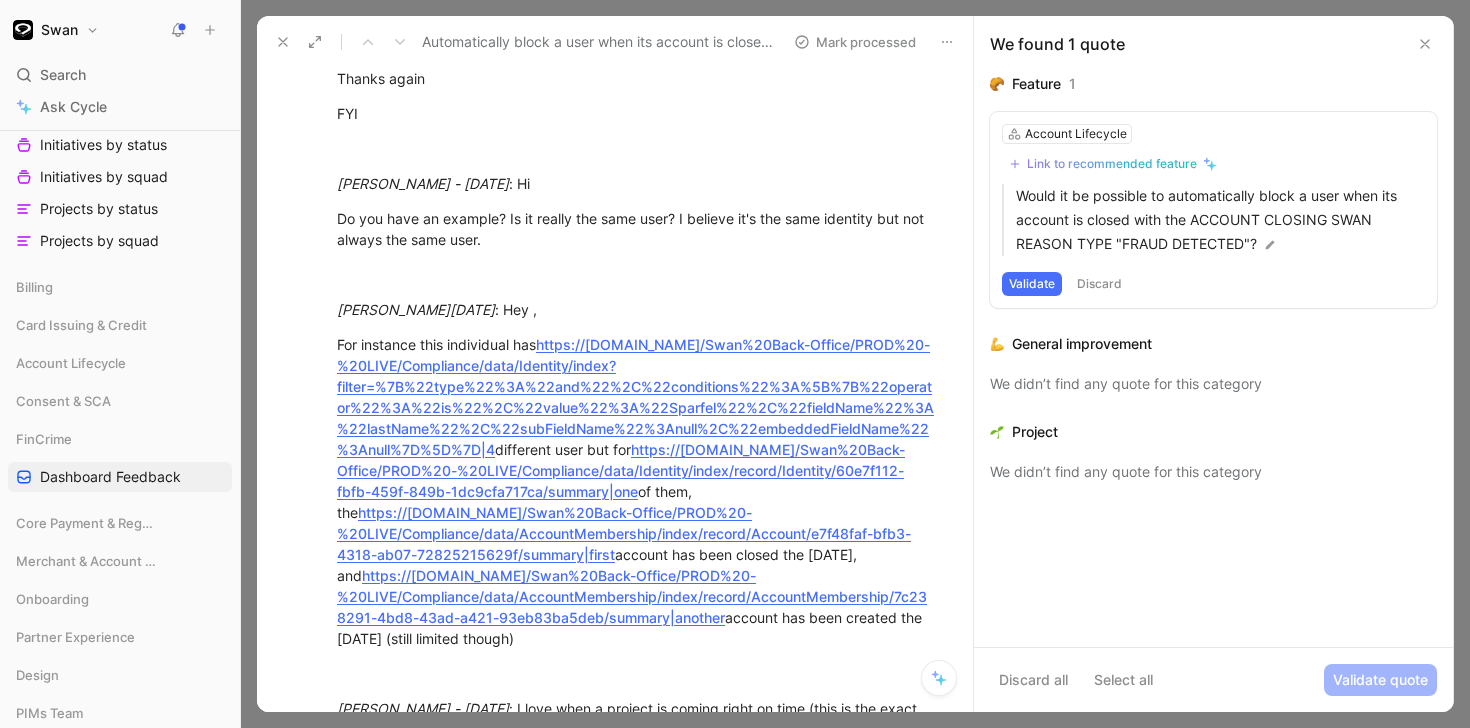 scroll, scrollTop: 1721, scrollLeft: 0, axis: vertical 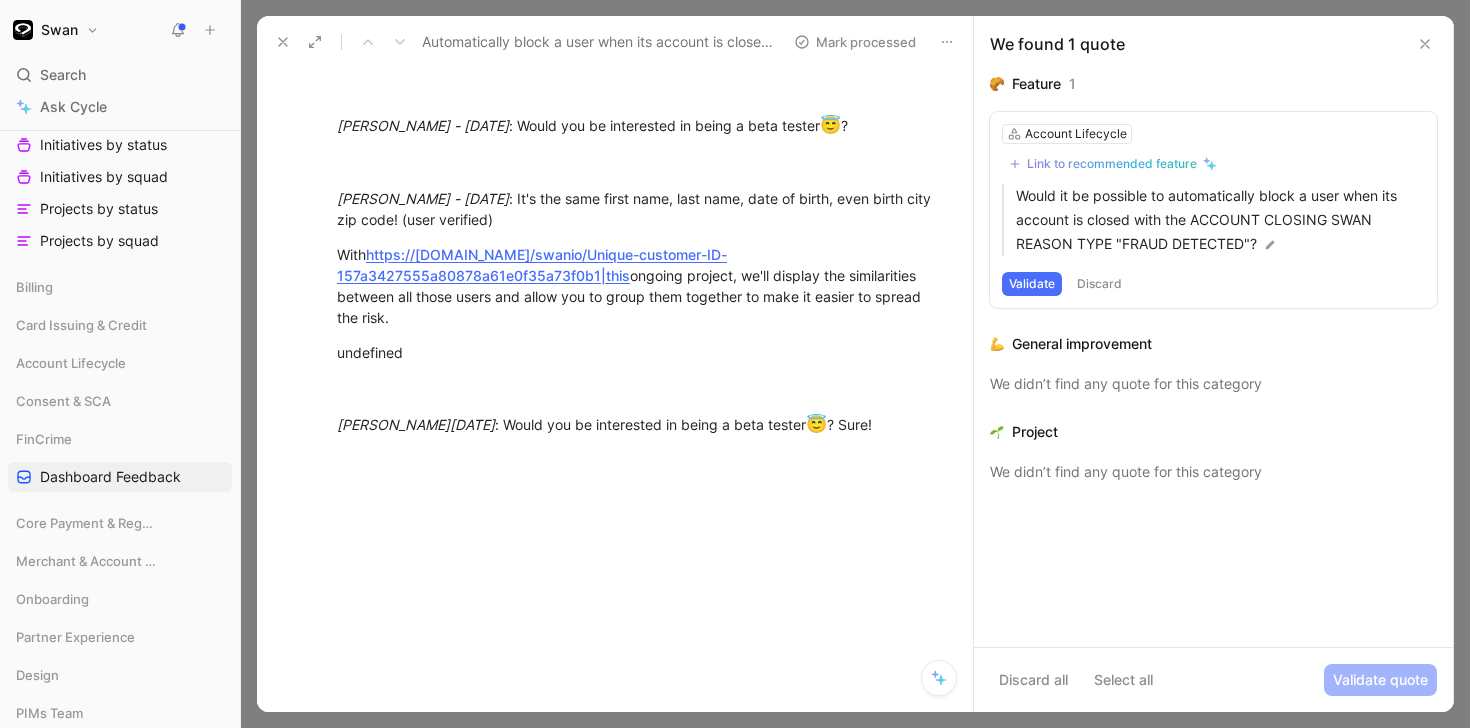 click 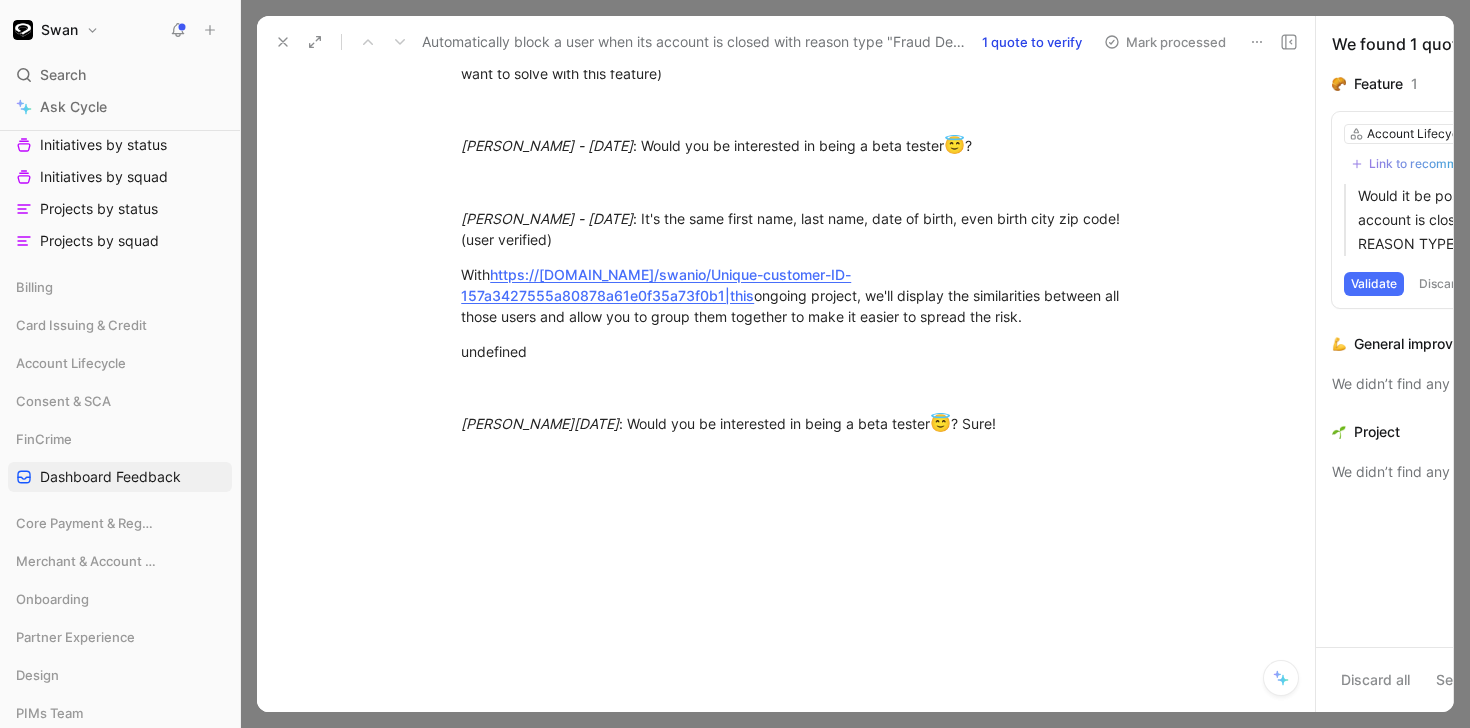 scroll, scrollTop: 1654, scrollLeft: 0, axis: vertical 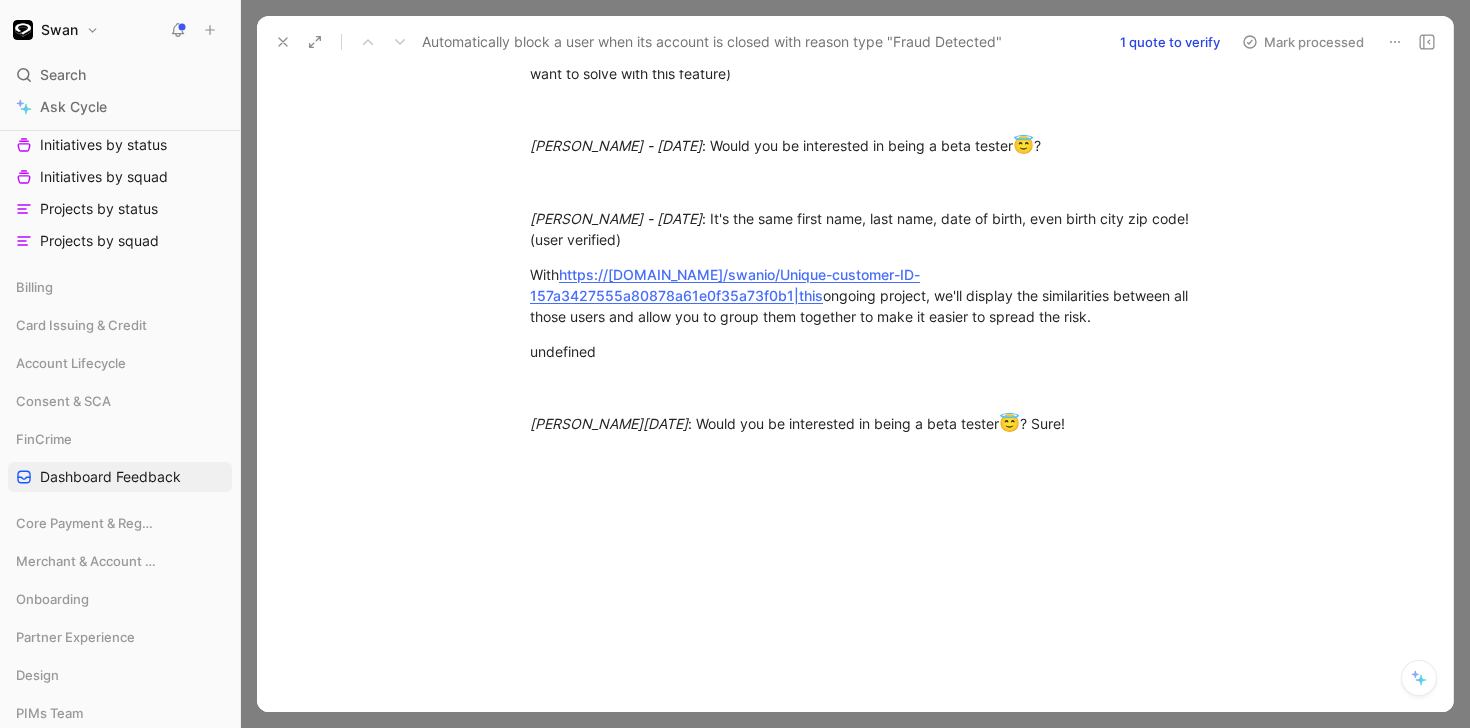click 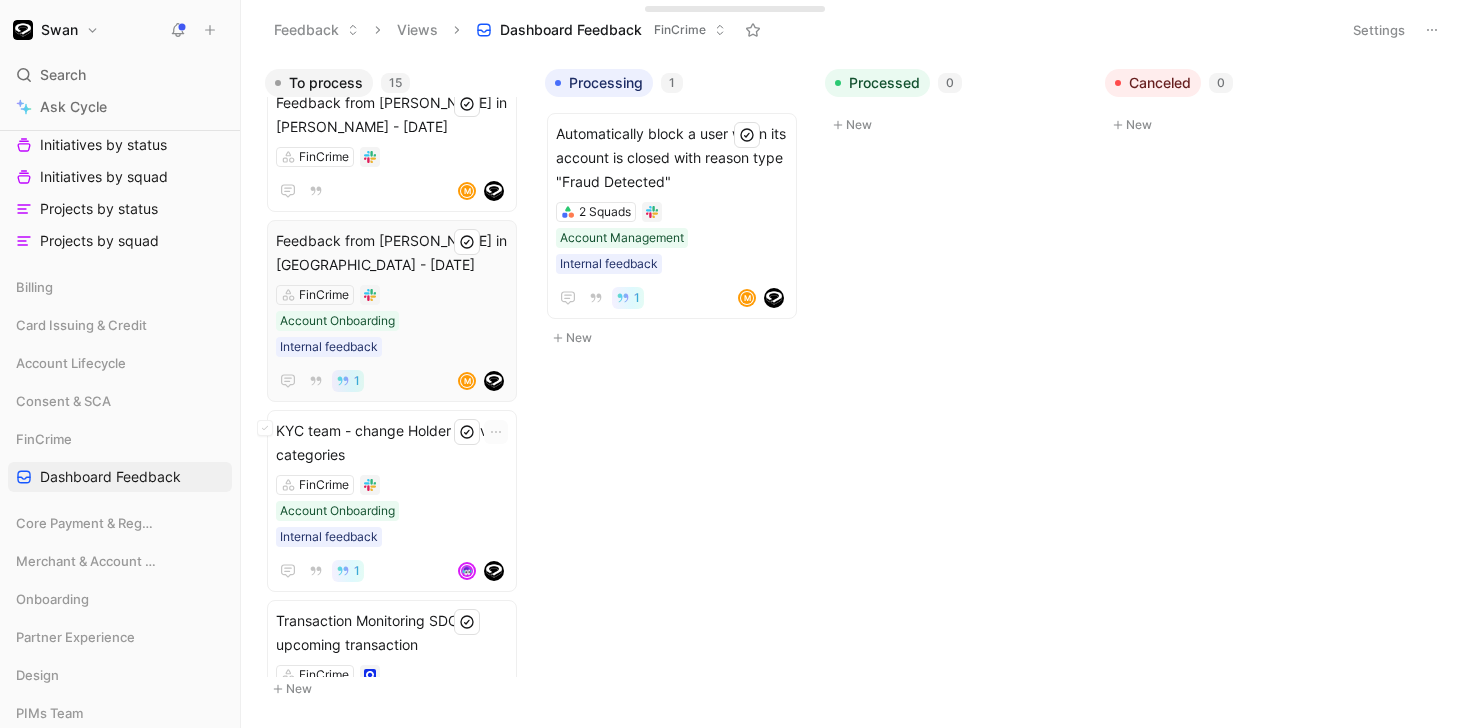 scroll, scrollTop: 1417, scrollLeft: 0, axis: vertical 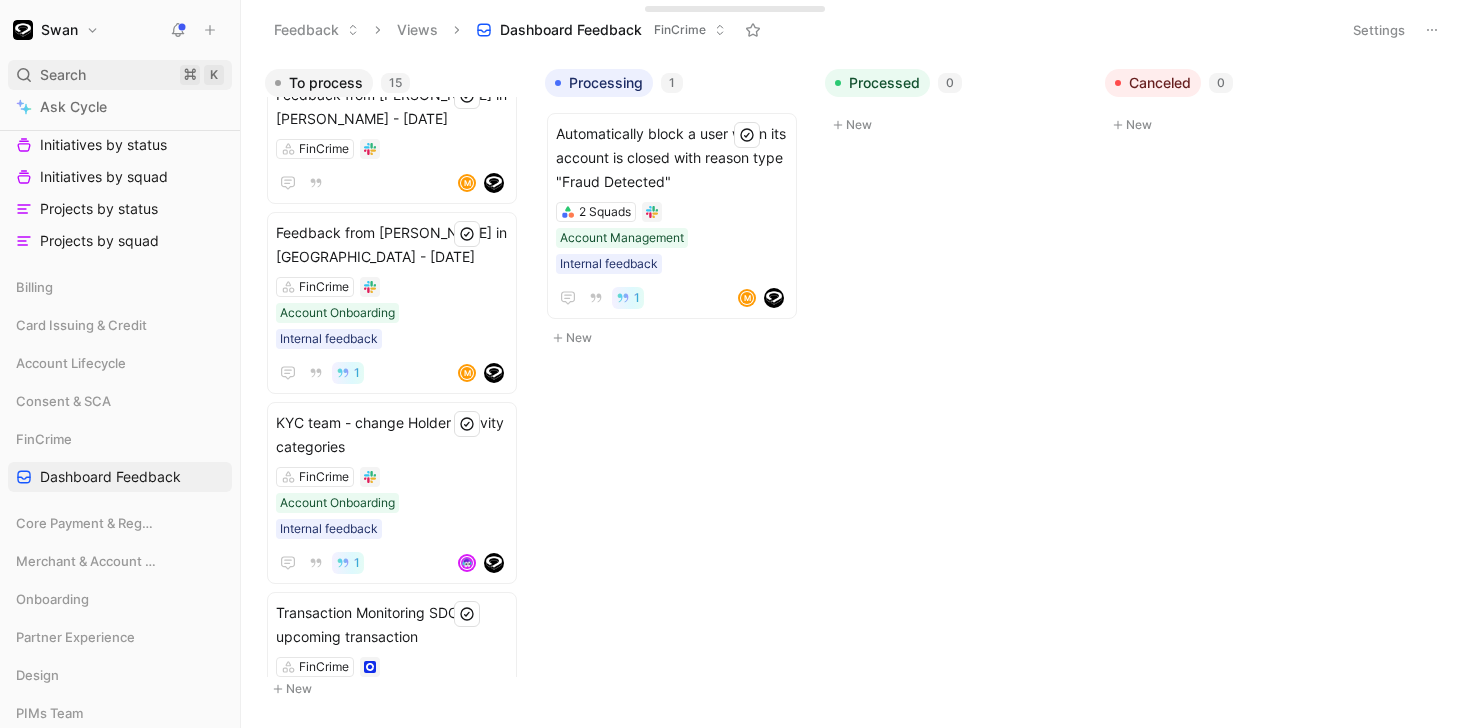 click on "Search ⌘ K" at bounding box center (120, 75) 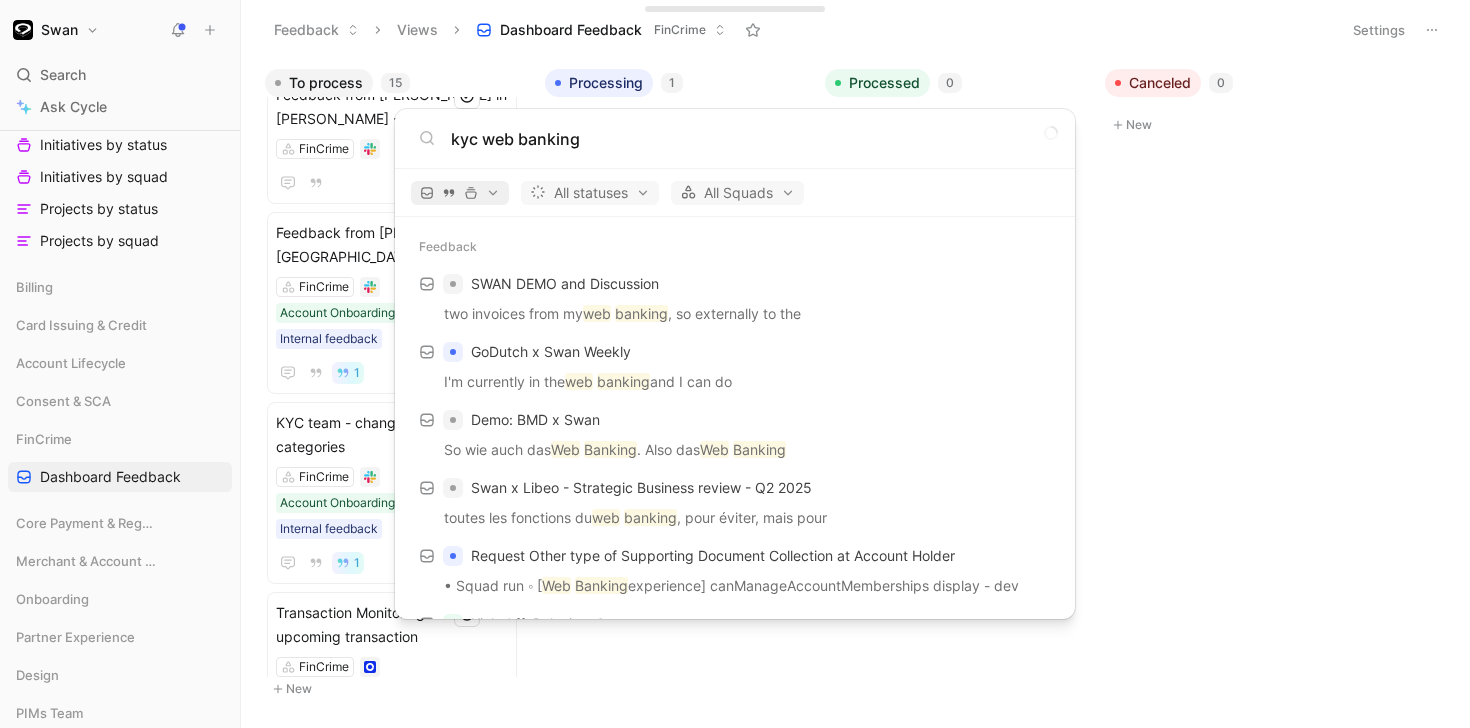 type on "kyc web banking" 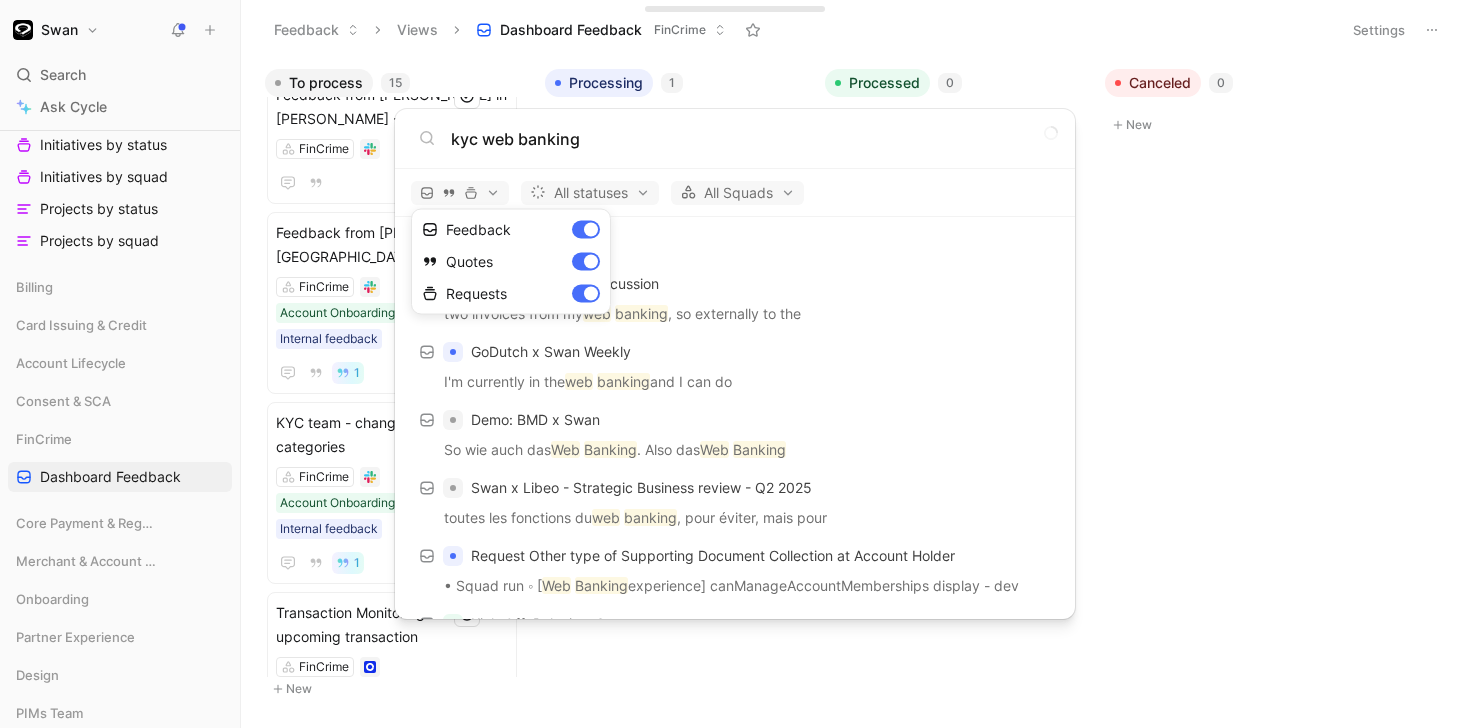 click at bounding box center [735, 364] 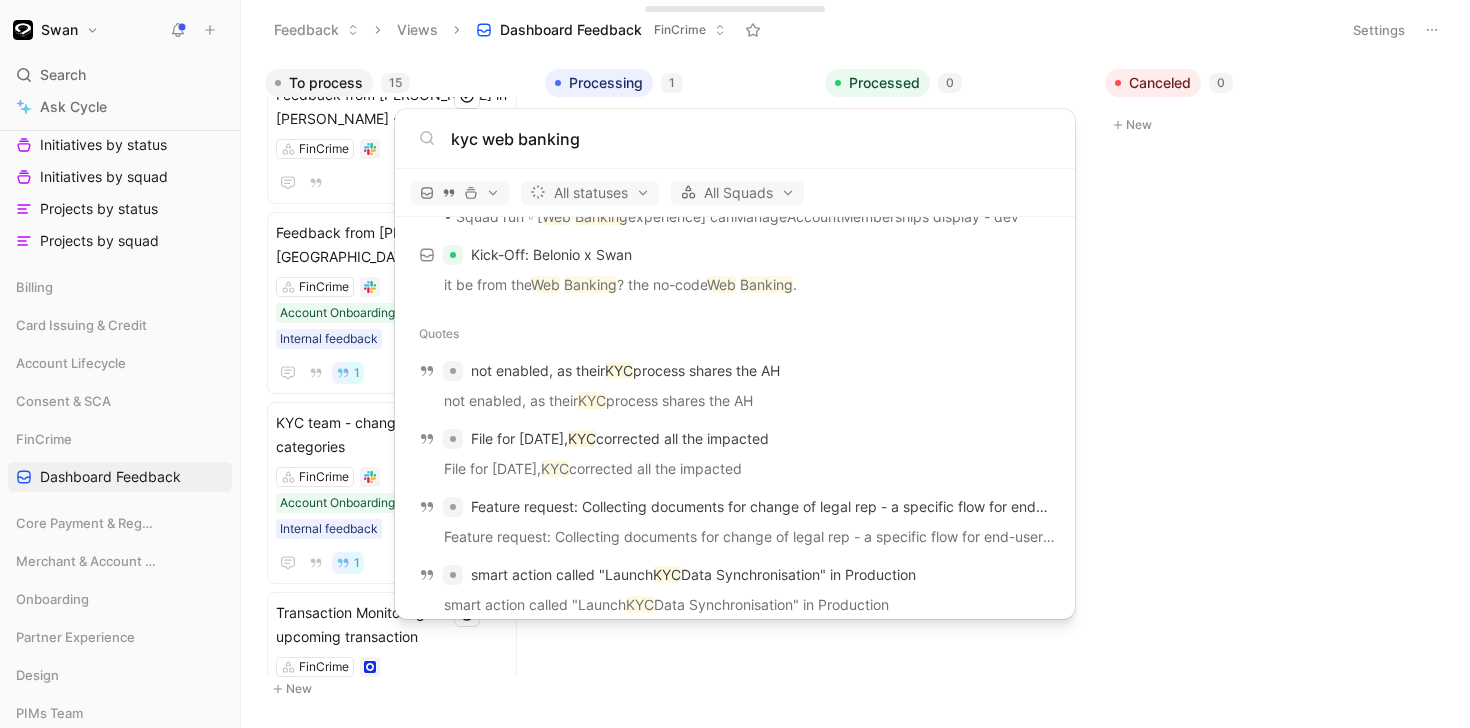 scroll, scrollTop: 503, scrollLeft: 0, axis: vertical 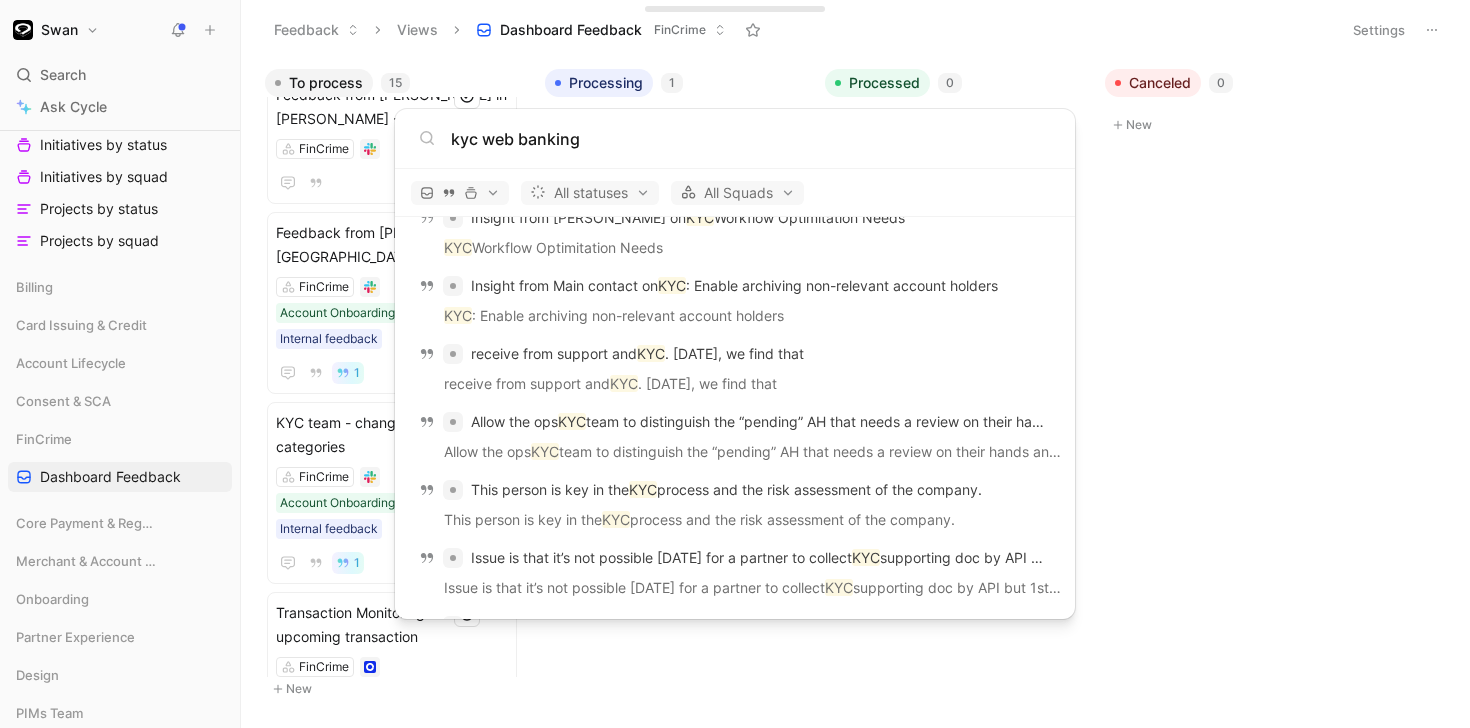click on "Swan Search ⌘ K Ask Cycle Workspace All Voice-of-customer Partners feedback Feedback inbox Initiatives by status Projects by status Other Payment Banking XP All feedback Banking XP - VOC Feedback inbox Initiatives by status Initiatives by squad Projects by status Projects by squad Billing Card Issuing & Credit Account Lifecycle Consent & SCA FinCrime Dashboard Feedback Core Payment & Regulatory Merchant & Account Funding Onboarding Partner Experience Design PIMs Team Modules Payment Operations
To pick up a draggable item, press the space bar.
While dragging, use the arrow keys to move the item.
Press space again to drop the item in its new position, or press escape to cancel.
Help center Invite member Feedback Views Dashboard Feedback FinCrime Settings To process 15 Monthly call Infinit- Swan 3 Squads 5 d I Swan x LegalPlace - weekly 2 Squads 4 d L Implement a logic to alert partners of soon-to-be suspeneded accounts FinCrime Partner feedback 1 M FinCrime M FinCrime 1 M FinCrime" at bounding box center [735, 364] 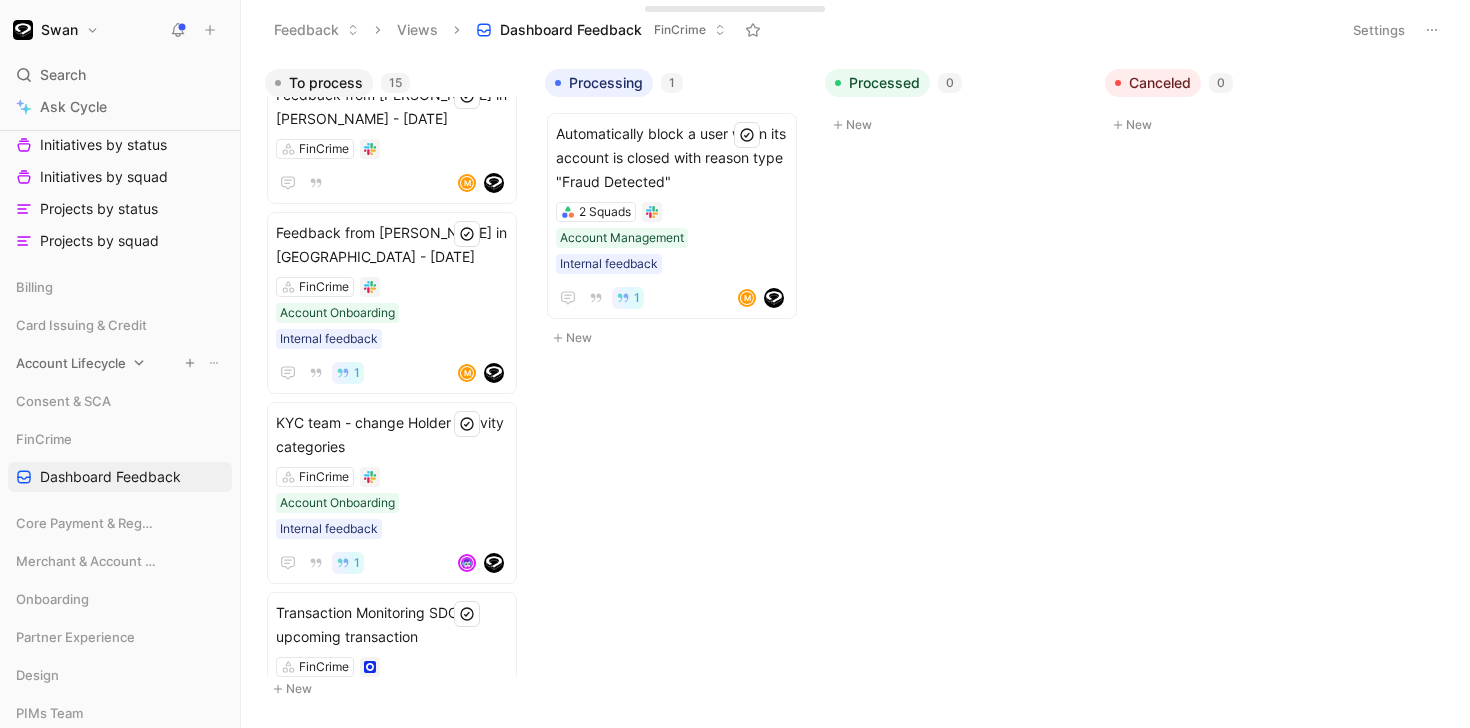 click on "Account Lifecycle" at bounding box center [71, 363] 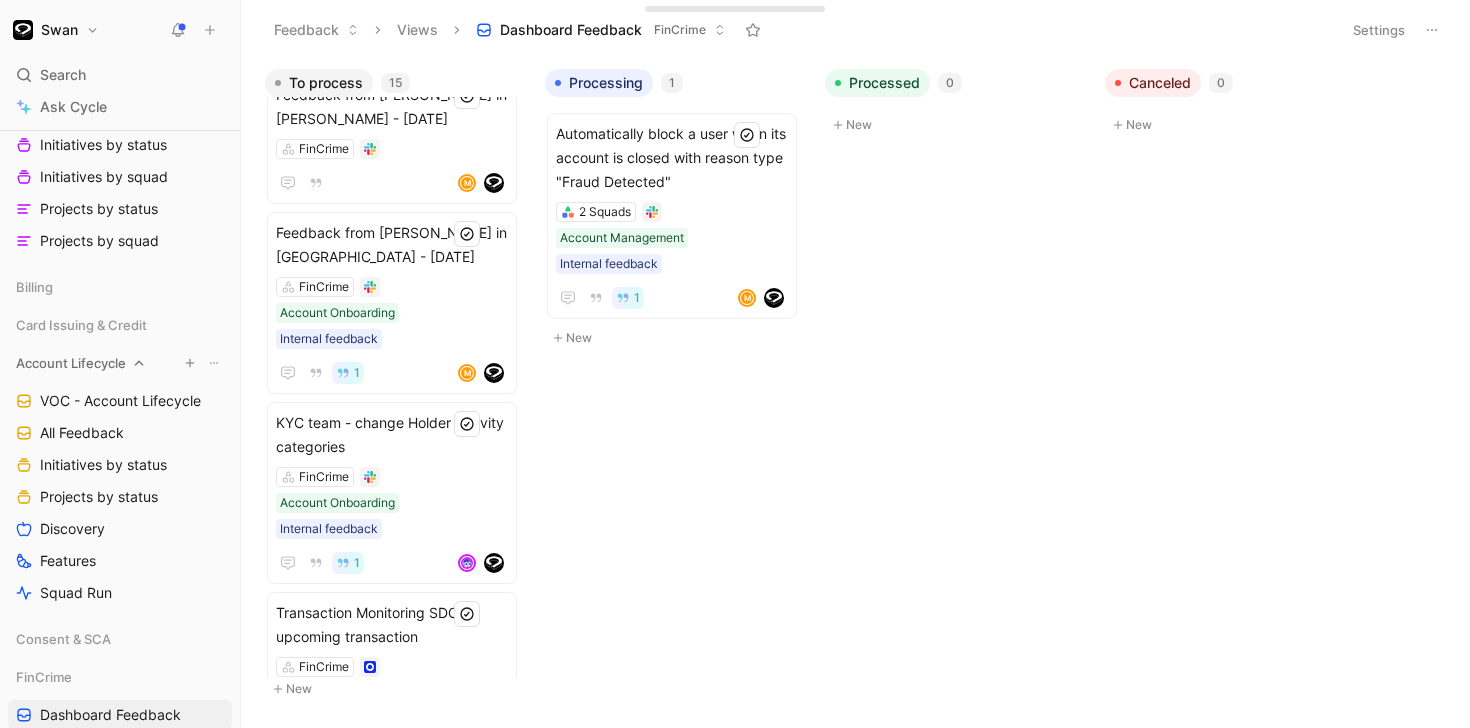 click on "Account Lifecycle" at bounding box center (71, 363) 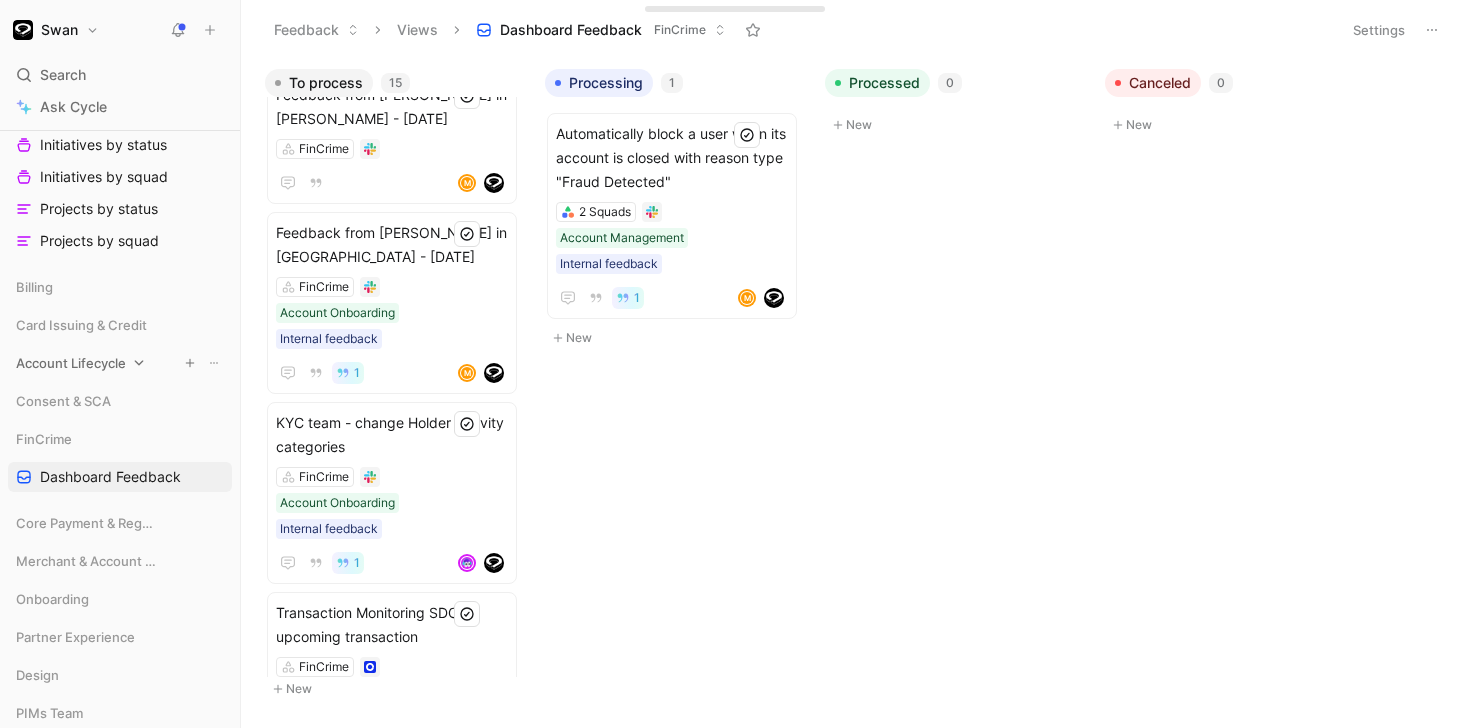 click on "Account Lifecycle" at bounding box center [71, 363] 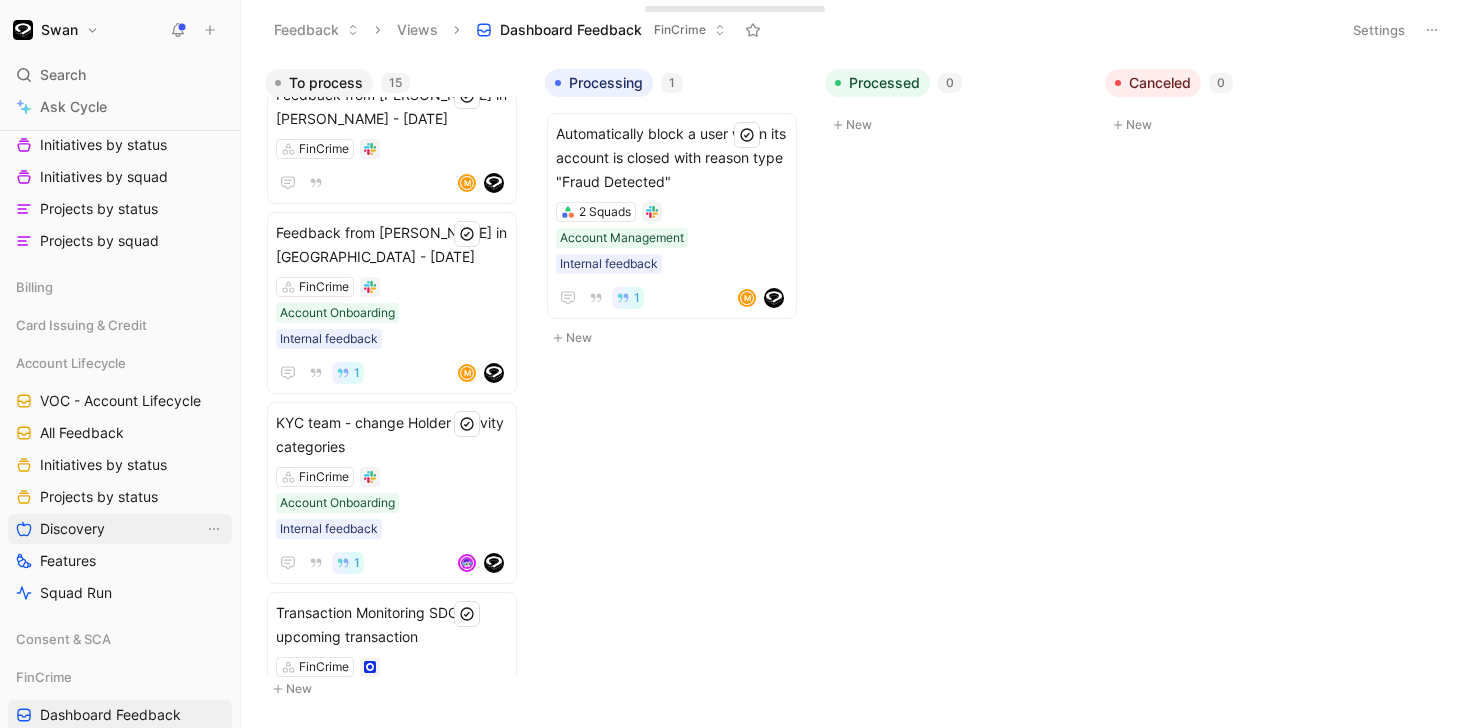 click on "Discovery" at bounding box center (72, 529) 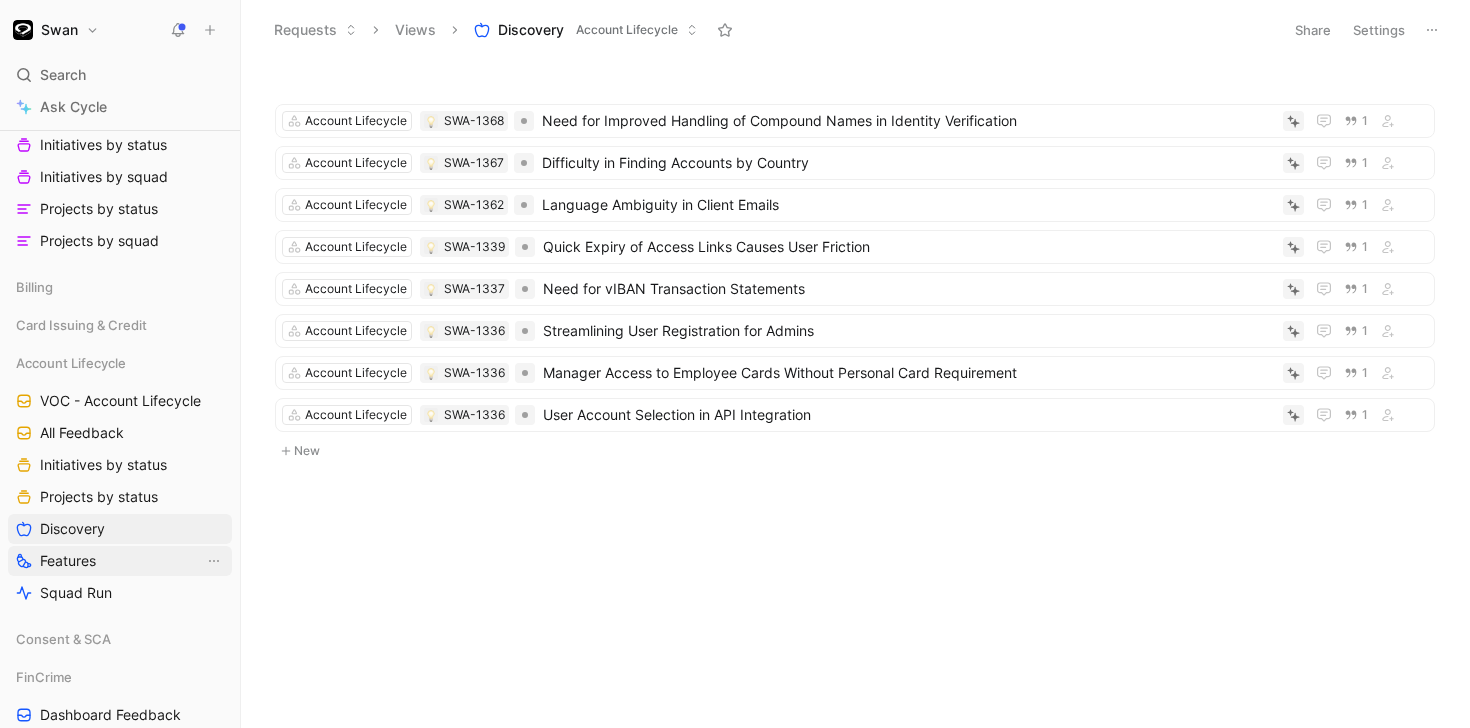 click on "Features" at bounding box center (68, 561) 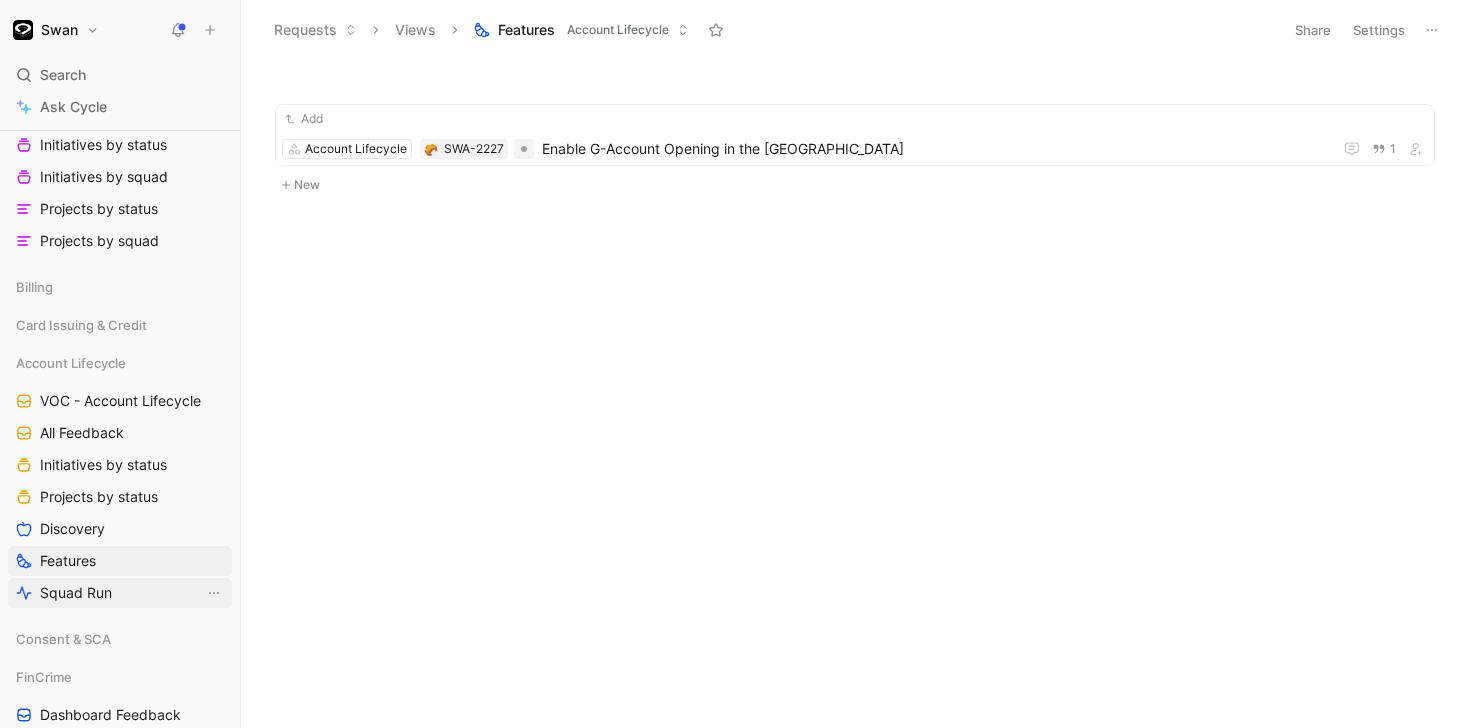 click on "Squad Run" at bounding box center (76, 593) 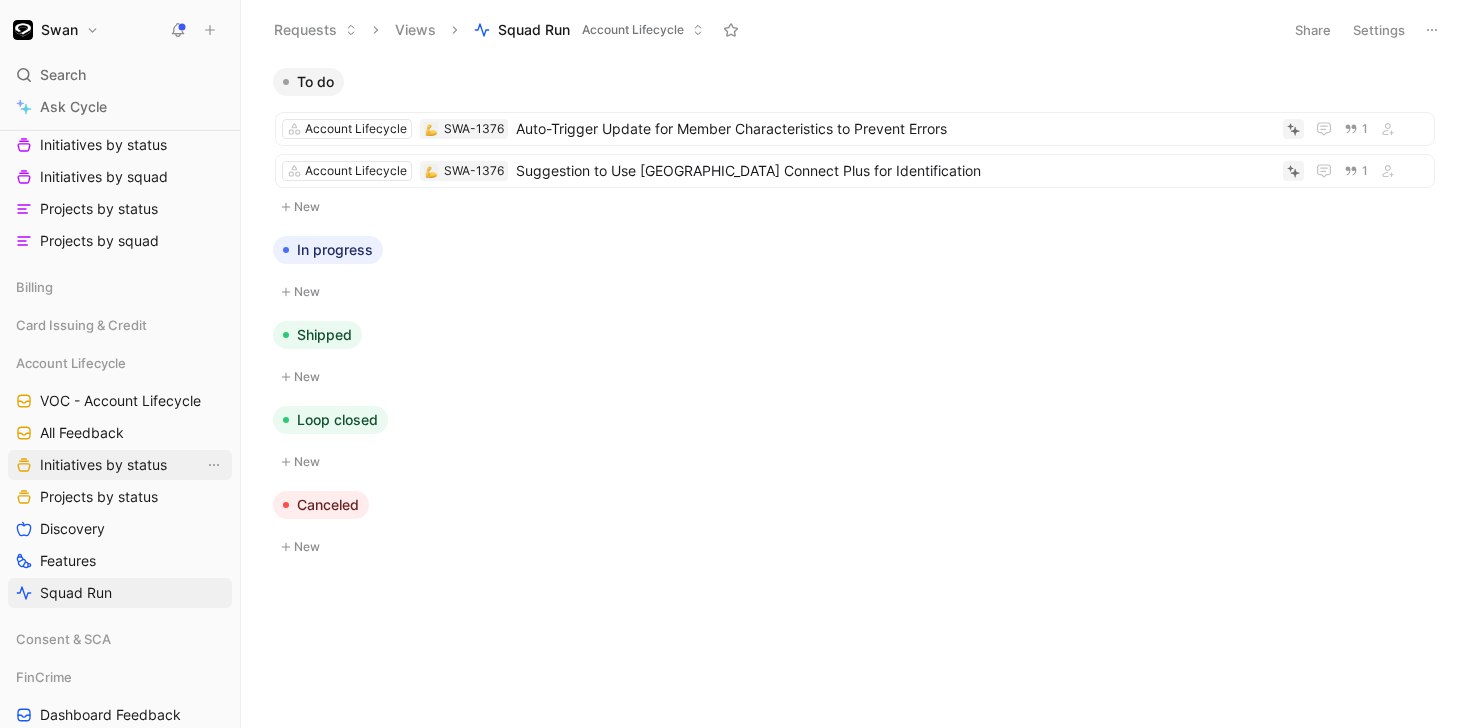 click on "Initiatives by status" at bounding box center (103, 465) 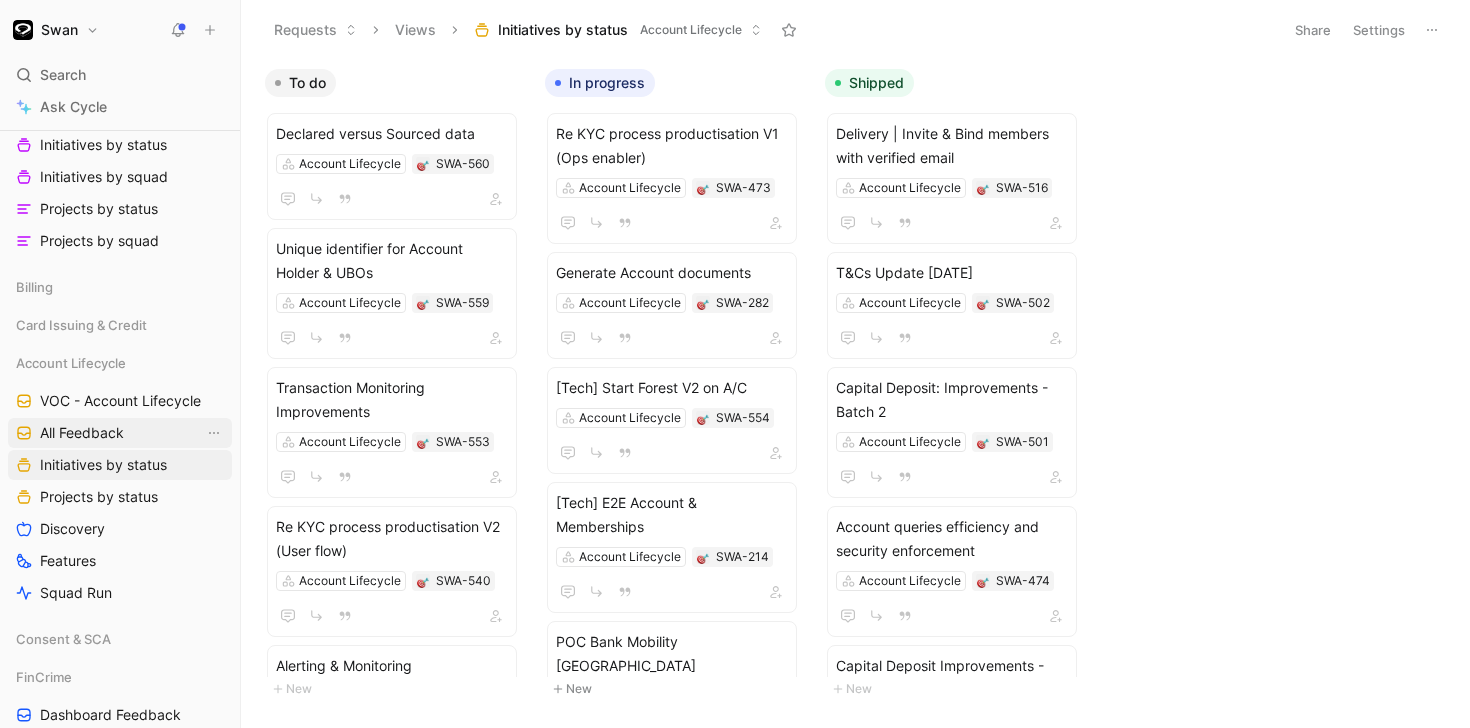 click on "All Feedback" at bounding box center (82, 433) 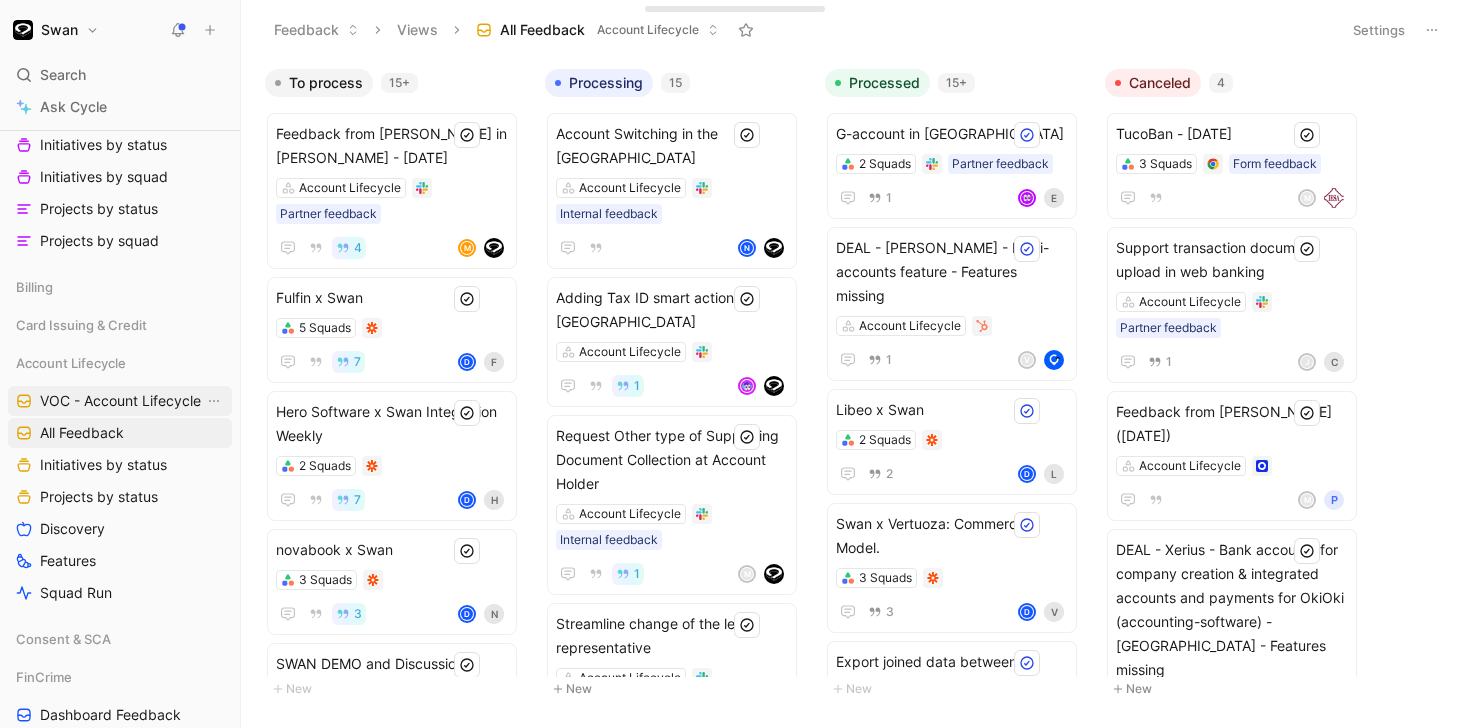 click on "VOC - Account Lifecycle" at bounding box center [120, 401] 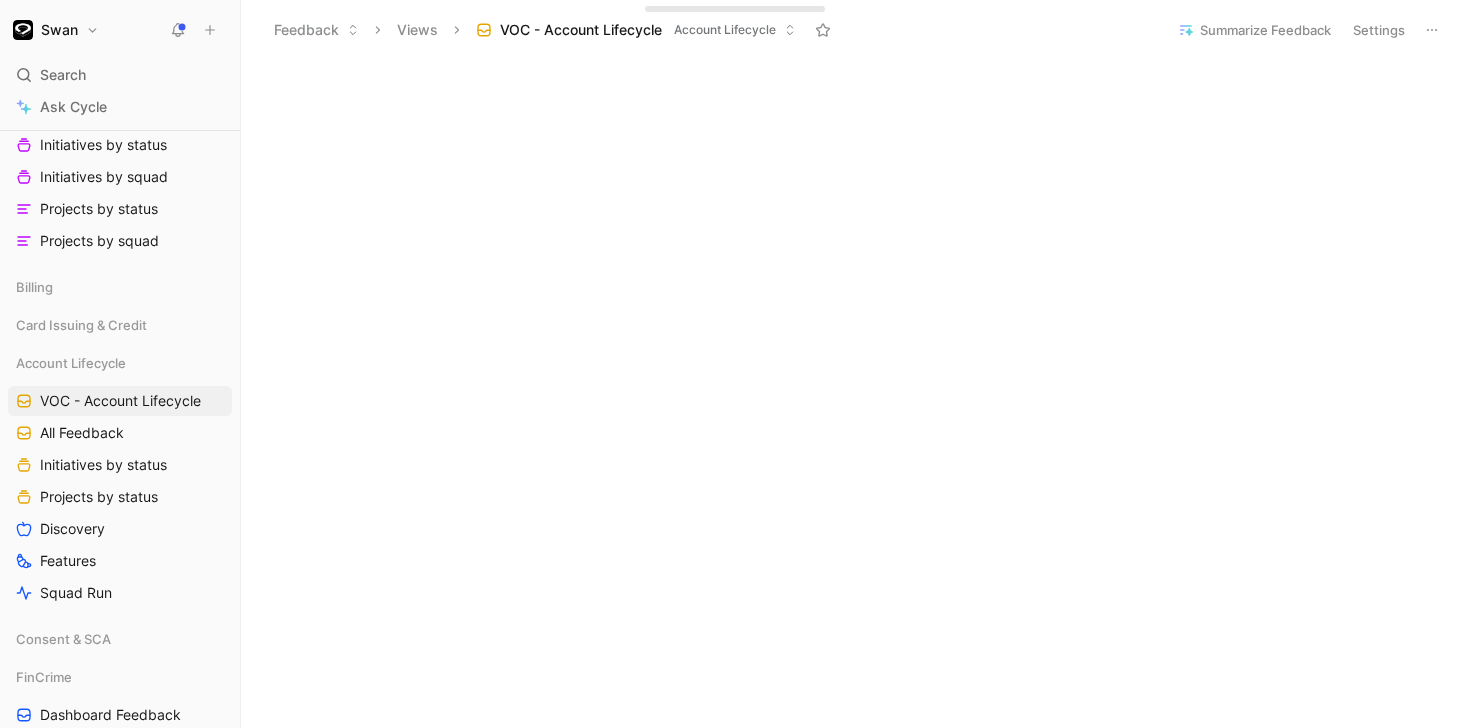scroll, scrollTop: 400, scrollLeft: 0, axis: vertical 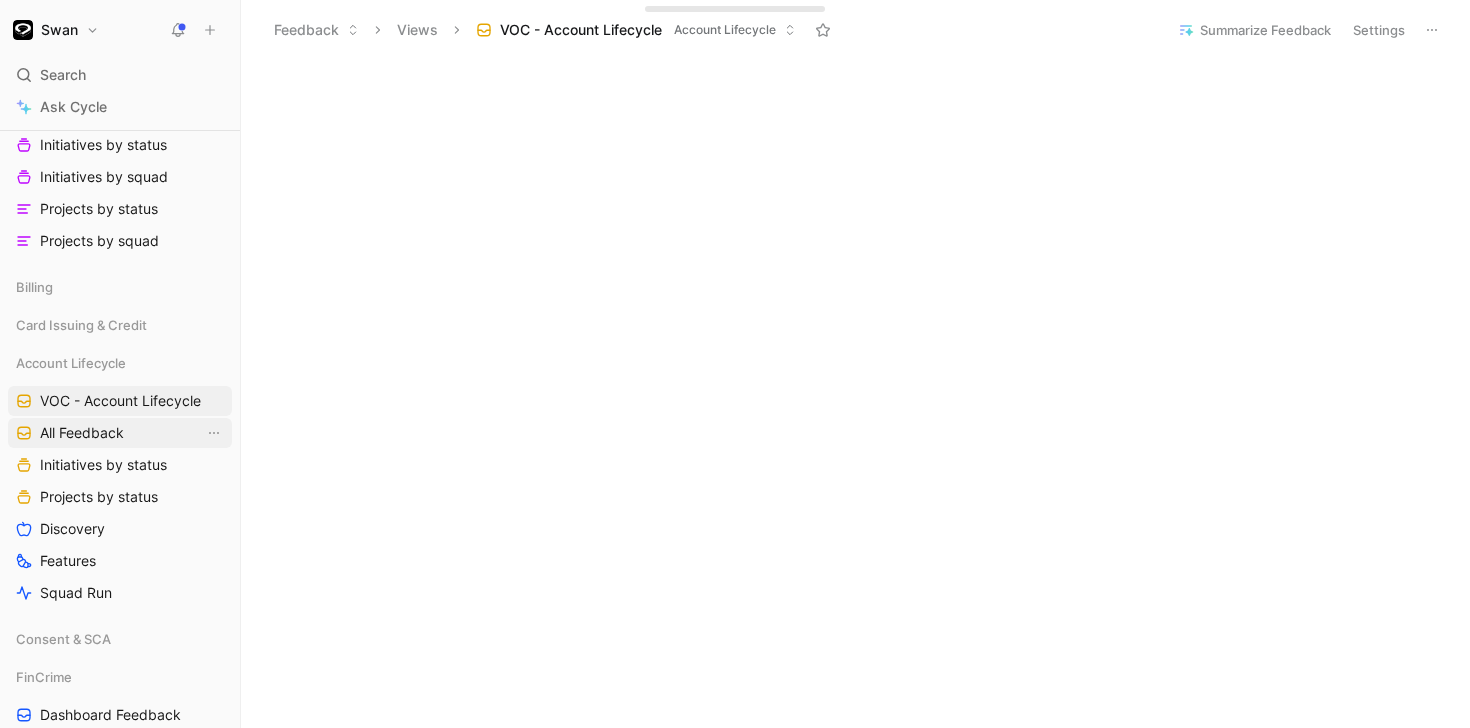 click on "All Feedback" at bounding box center (82, 433) 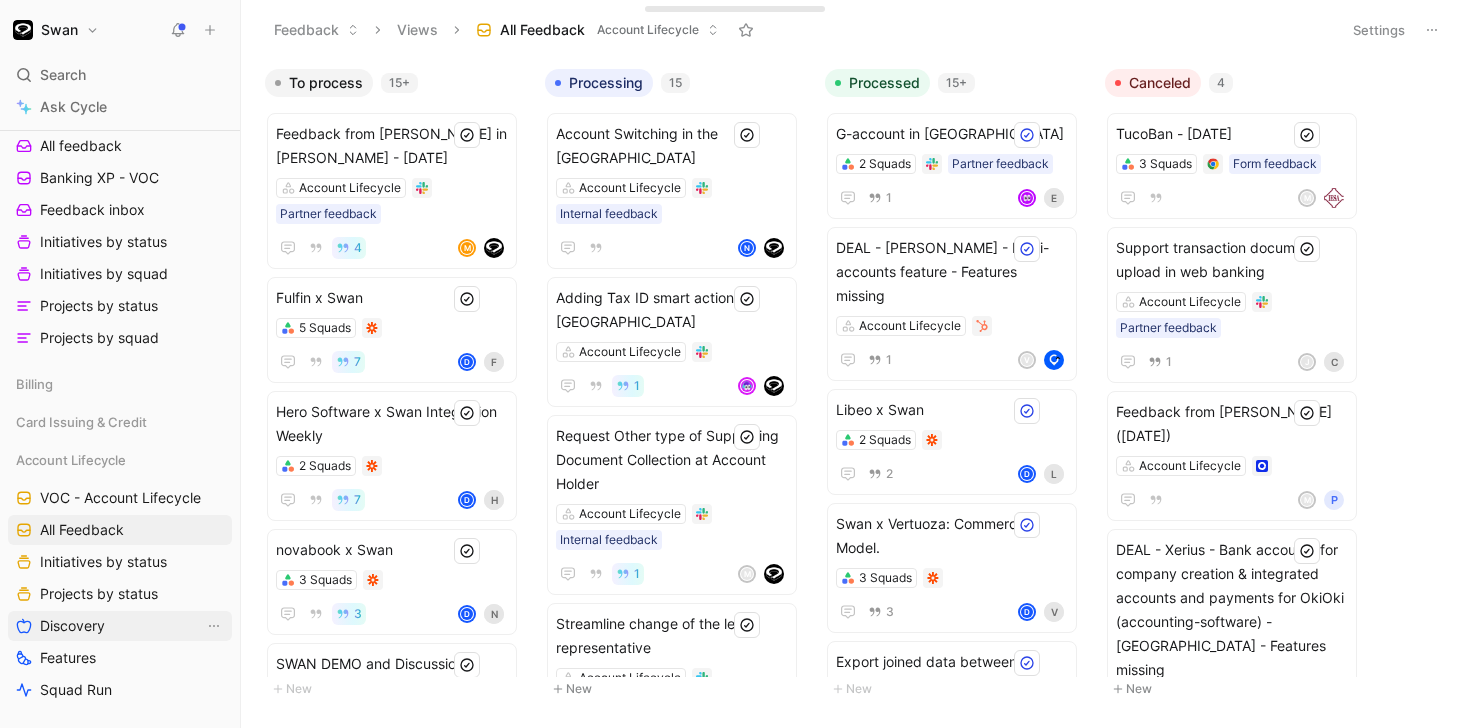 scroll, scrollTop: 0, scrollLeft: 0, axis: both 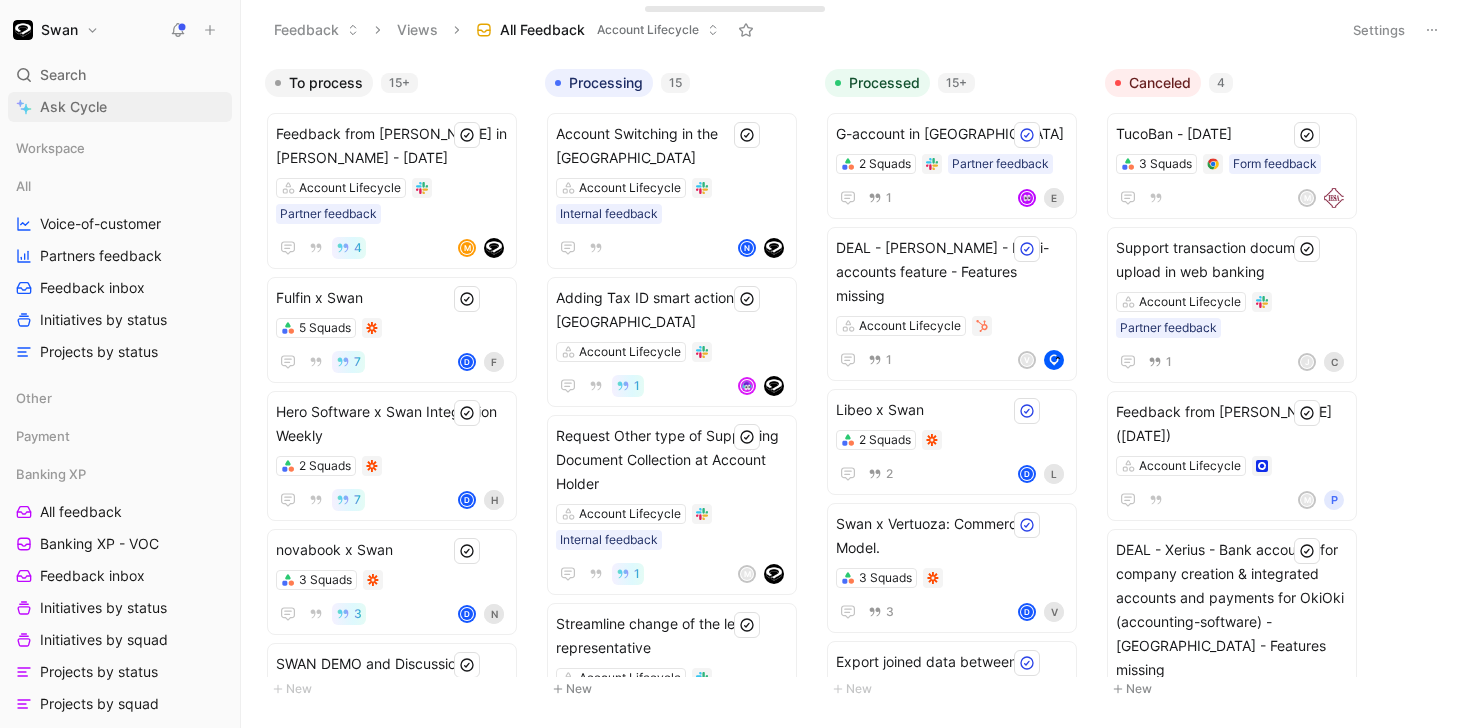 click on "Ask Cycle" at bounding box center [120, 107] 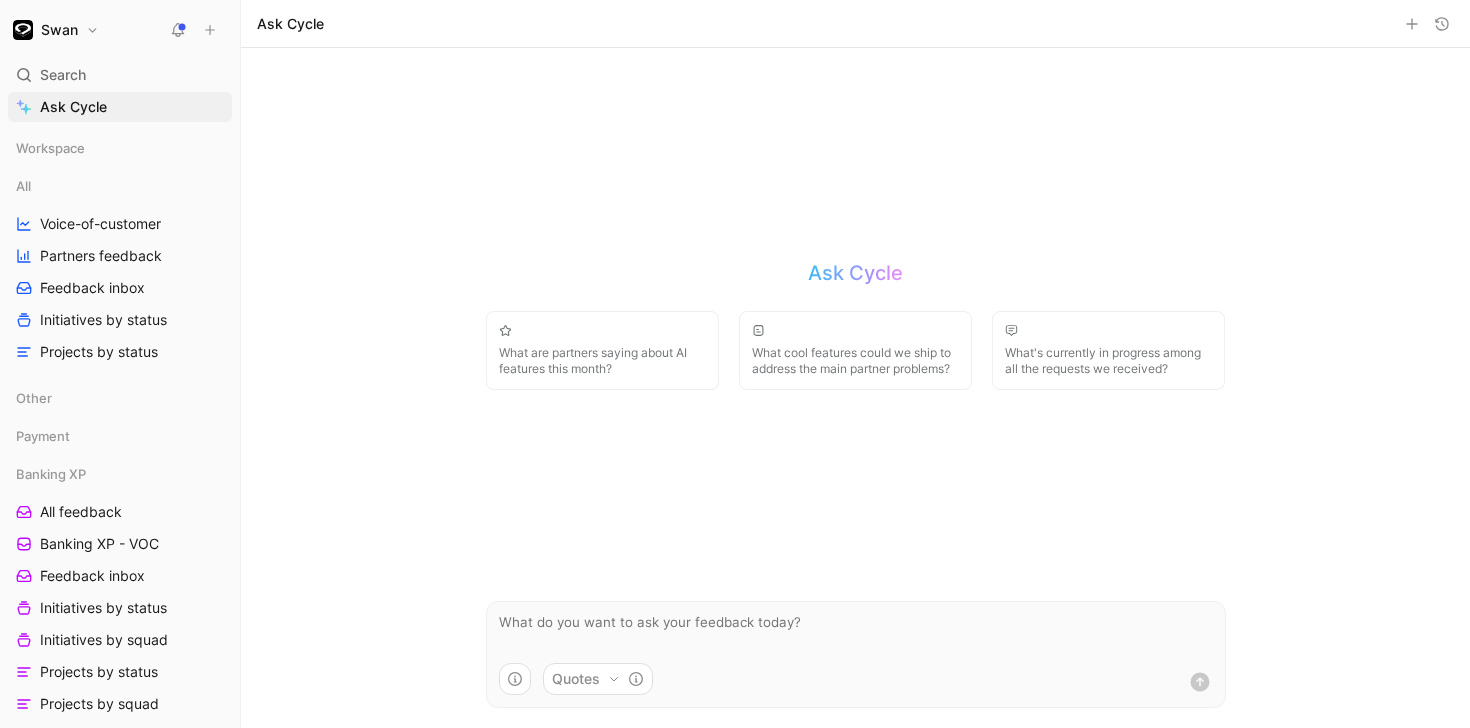 click at bounding box center (856, 632) 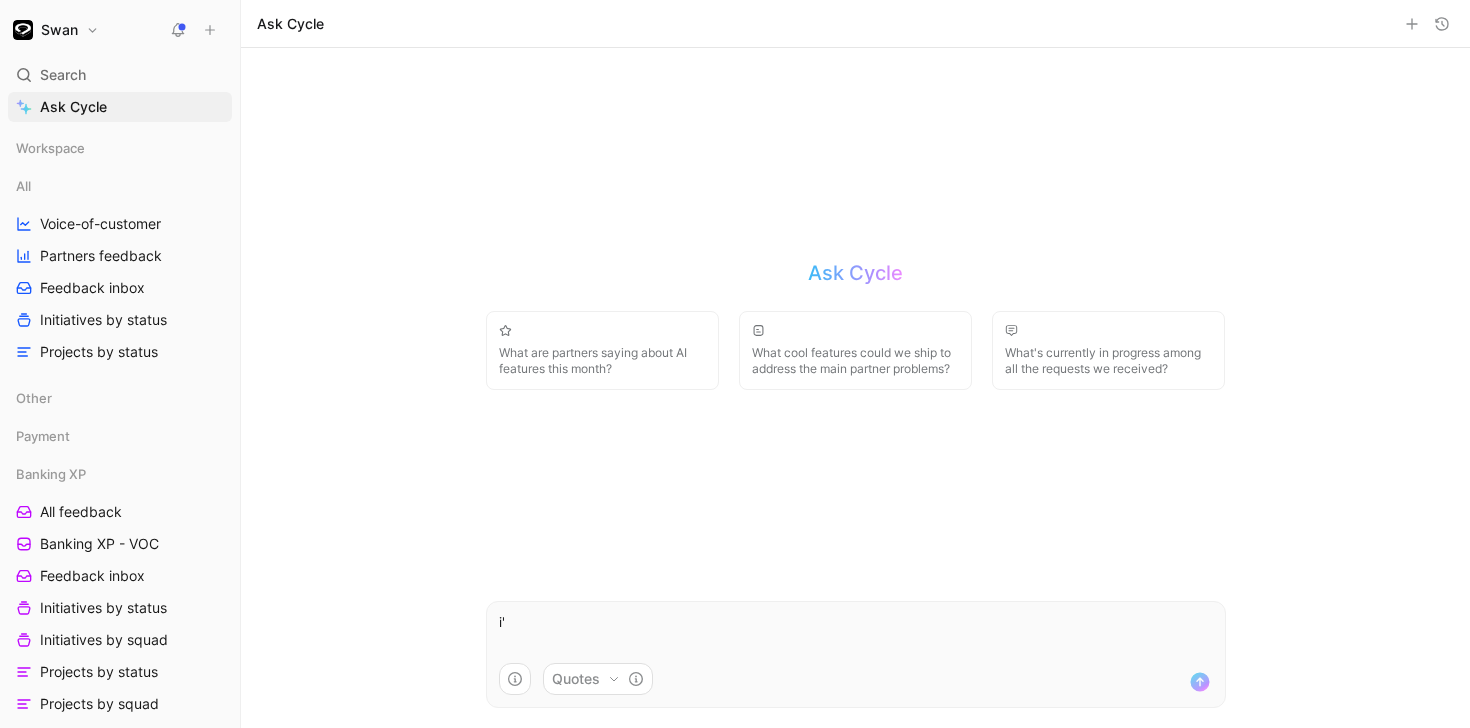 type on "i" 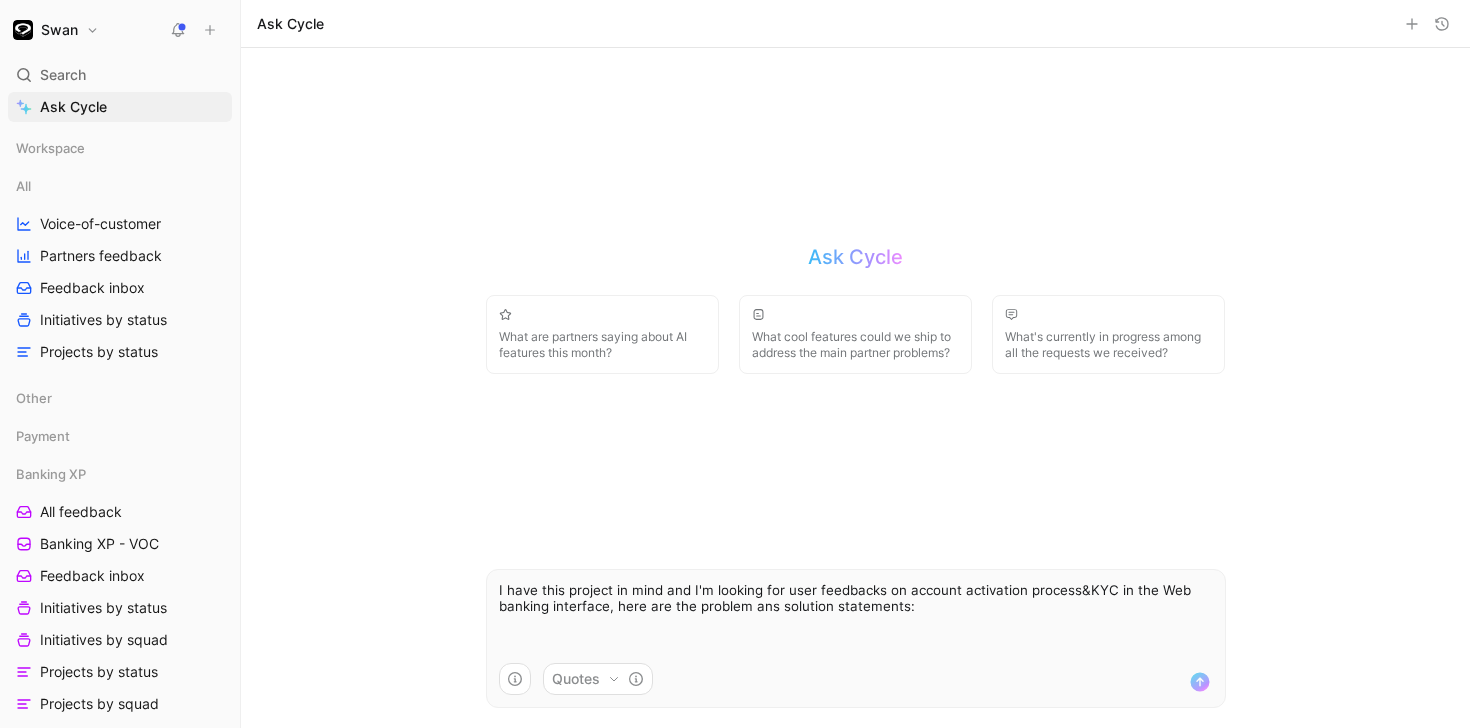 paste on "**Loremipsumd Sitametco**
*Adip el sed doeiusmo te incidid ut laboree do Magn al enim ad minimve qui NOS exercit. Ullamc labo nisia, ex eac consequ duisauteiru inr volupta veli ess.*
*Cillu, fug nul pariatur excep si occa cu nonp su'cu quioffi des, moll an id est laborumper un'om isten err vo acc dolorem lau tota remaper eaq ipsaqua abil.*
***in veritati** quas architectobe & vitaedictae nemo & enim ipsamquia*
❗***Volupta asperna autodit fugitcon***
Magn dol eosr 2 sequin, NEQ por quisquamdo-adipisc Numquam eiusmod tempora inci mag qua etiammin solu nobiselig opt **cumquen 72% imp 01%** qu pla facer possimu assume repell. Te autemqu, of debitis 9,153 RER necessi sae even, vol repu recusa ita earu hictenetur sap del reic volu.
Mai aliasper [doloribu](asper://rep.minimn.ex/Ullamc-sus-laborio-aliquidcom-cons-737q3355732m607m98m5h3038242qu49?rer=13), 75% fa expedit distinc nam LIB&Temporecum solutan elig opt cumq 8 nihili, min quodmax placea fa POS&Omnislorem ipsumdo sit amet co adipisci elitseddoe t..." 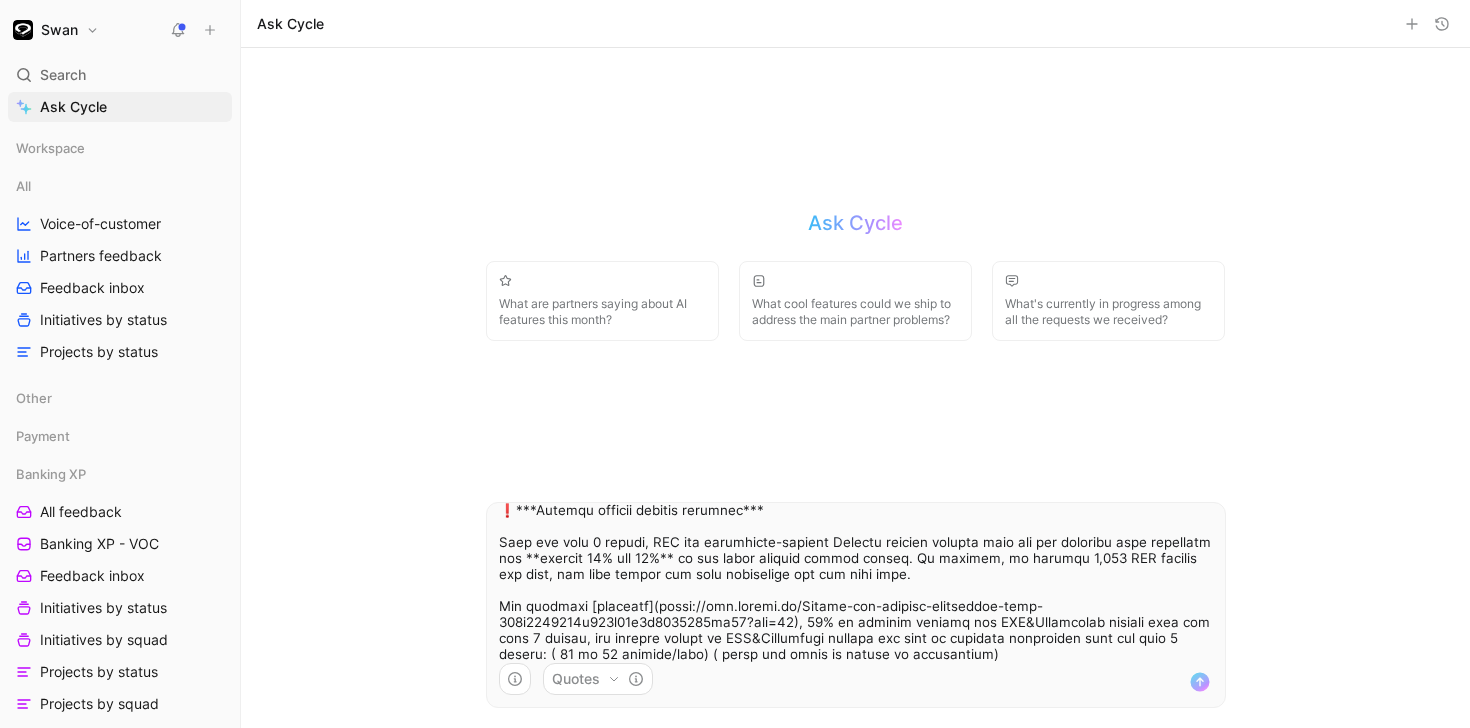 scroll, scrollTop: 233, scrollLeft: 0, axis: vertical 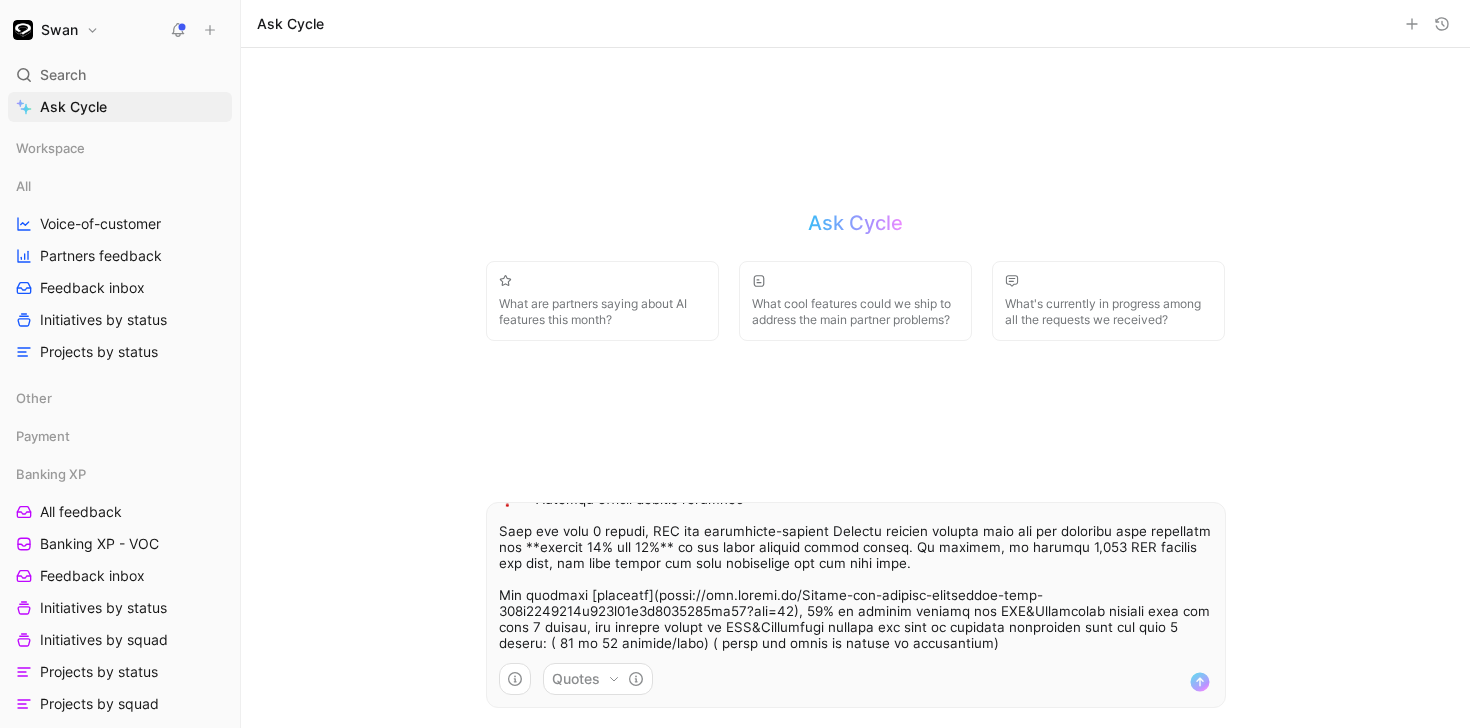drag, startPoint x: 644, startPoint y: 594, endPoint x: 807, endPoint y: 611, distance: 163.88411 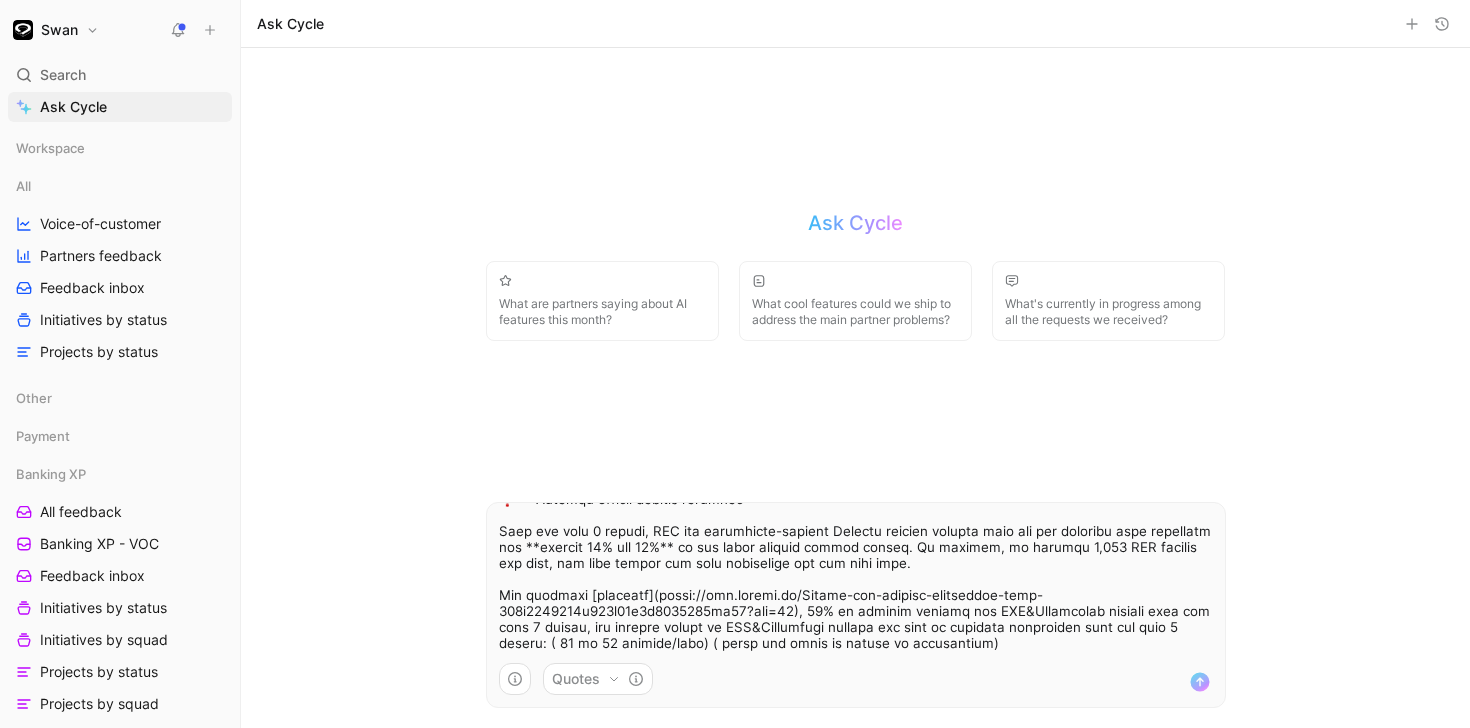 click at bounding box center (856, 583) 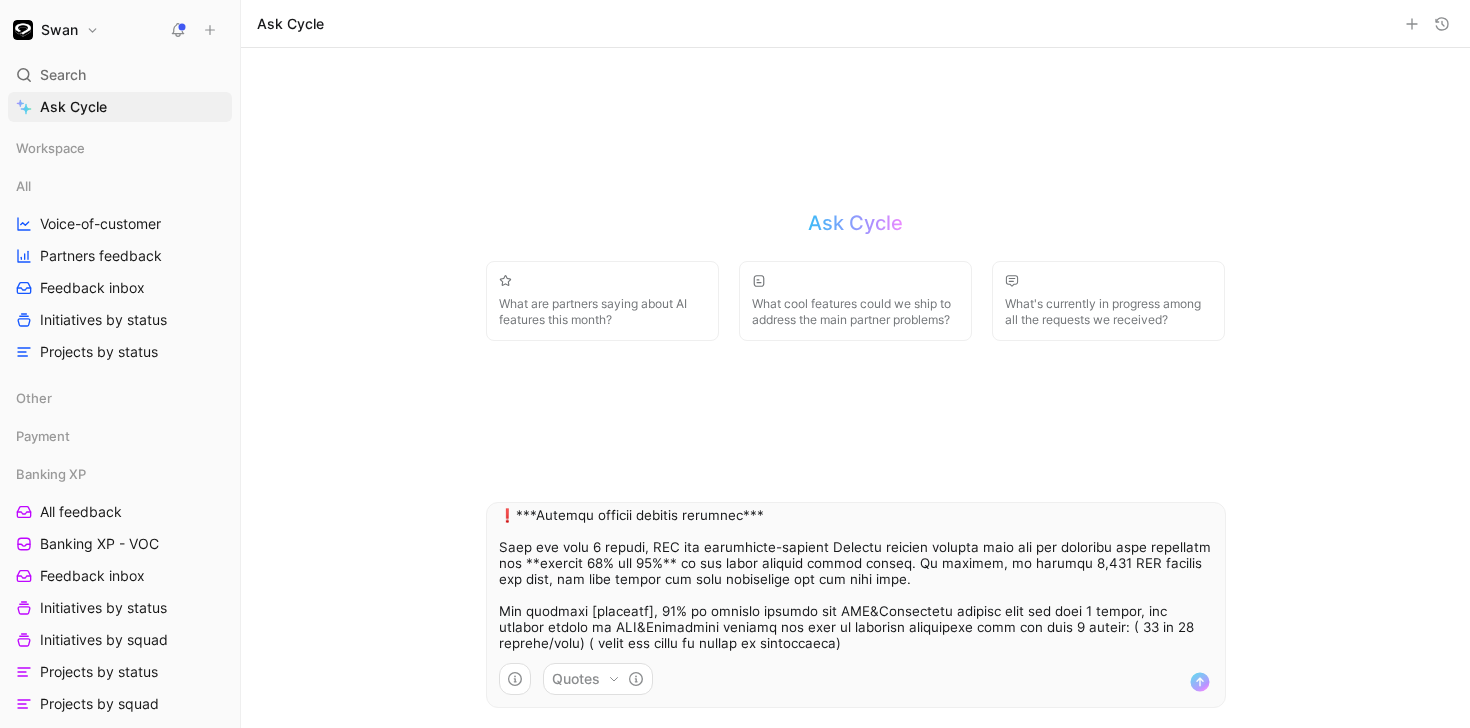 scroll, scrollTop: 217, scrollLeft: 0, axis: vertical 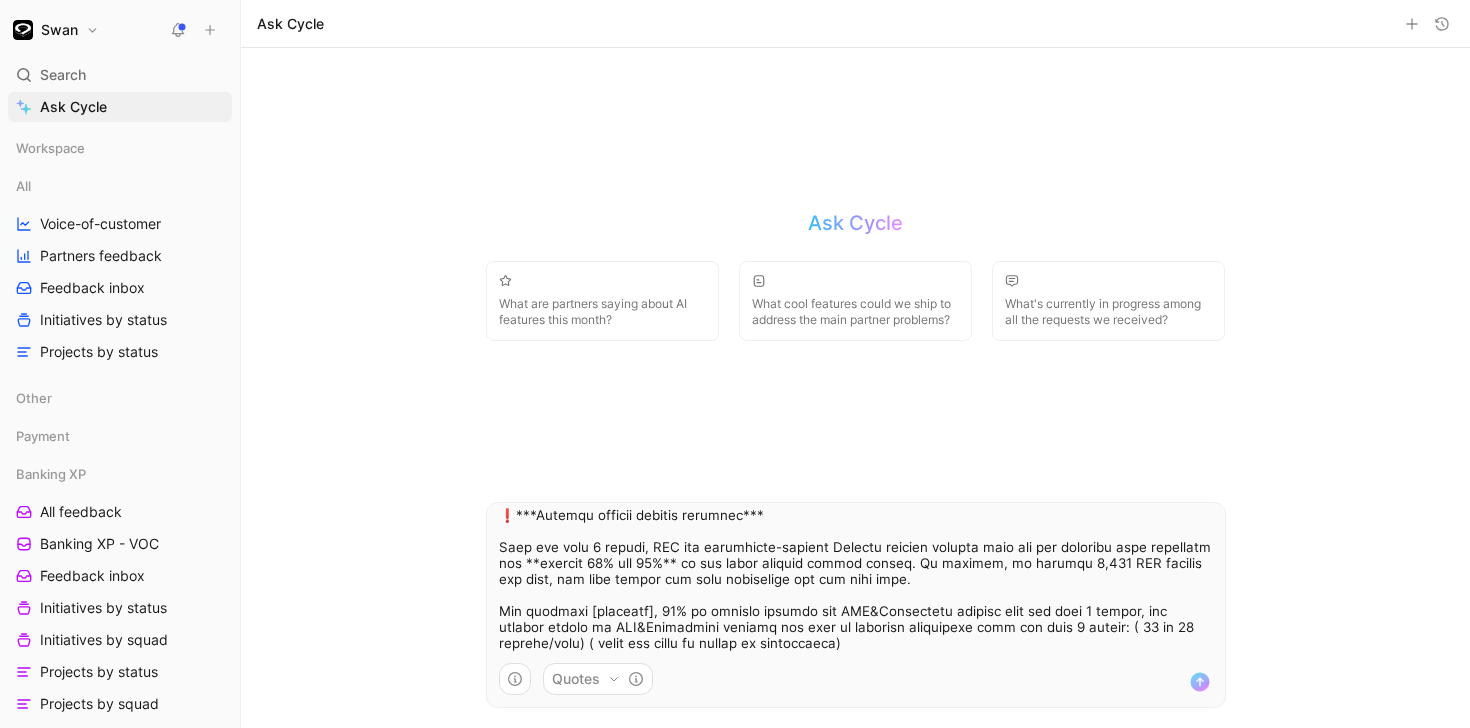 paste on "**Solution Statement**
The solution is to **rework the visual elements and user experience of the account activation page** to guide the users through the process of verifications, by encouraging them to complete the necessary steps to have full access to their account
This will involve:
- **Action-Oriented Design:** Redesign CTAs to be explicit about the required next step
- **Contextual Explanations:** Provide explanations for each verification step, detailing *why* the information is needed and *how* to provide it
- **Proactive Notification Guidance:** Inform users on the page that they should have received a mail/notification from us for specific details" 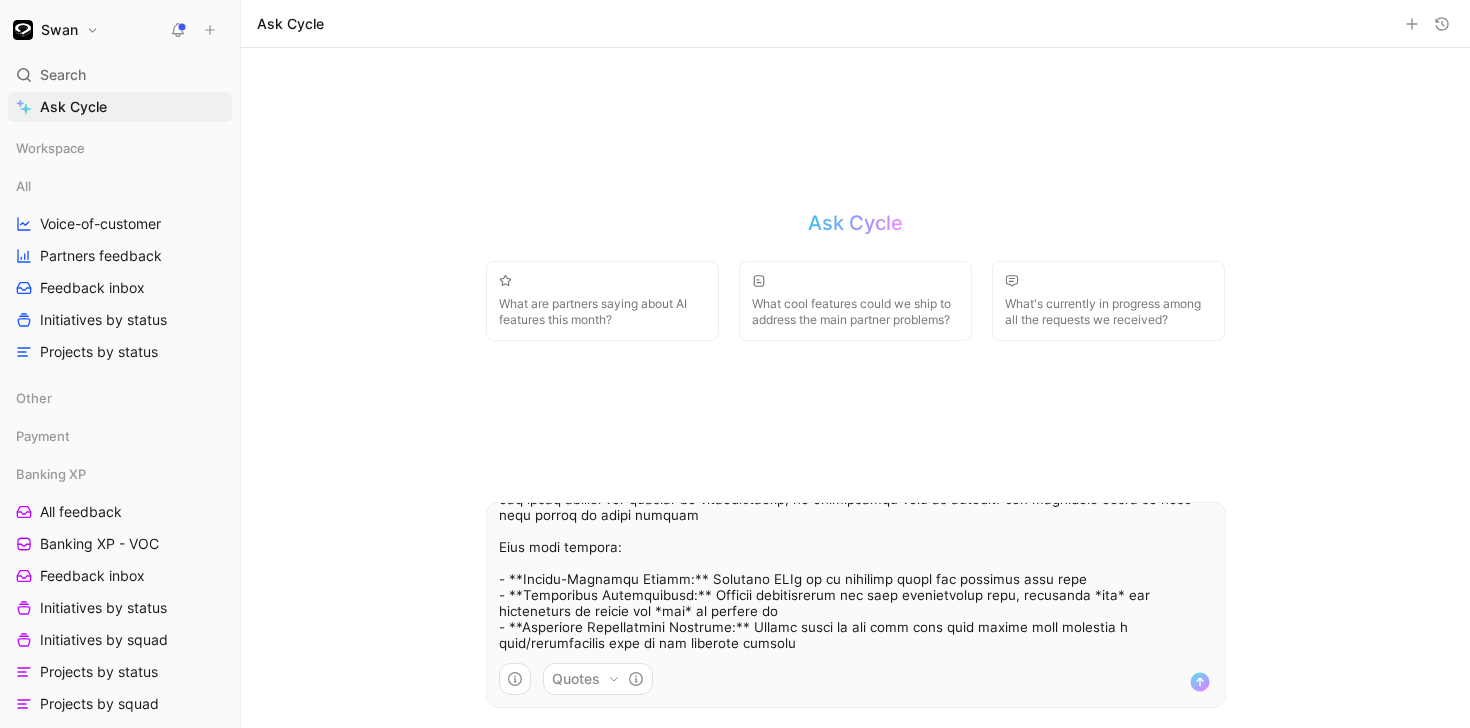 scroll, scrollTop: 461, scrollLeft: 0, axis: vertical 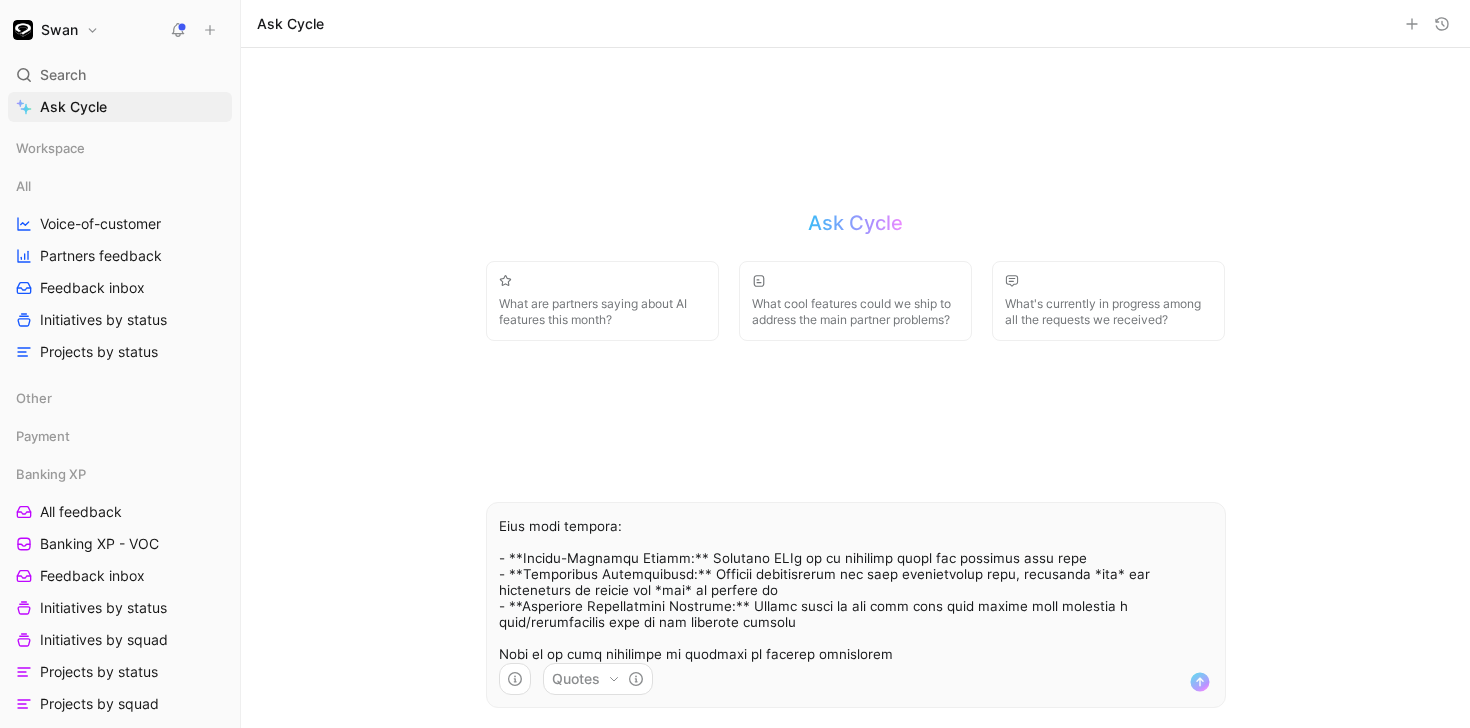 type on "L ipsu dolo sitamet co adip eli S'd eiusmod tem inci utlaboree do magnaal enimadmini veniamq&NOS ex ull Lab nisiali exeacommo, cons dui aut irurein rep voluptat velitessec:
**Fugiatnulla Pariature**
*Sint oc cup nonproid su culpaqu of deserun mo Anim id estl pe undeomn ist NAT errorvo. Accusa dolo lauda, to rem aperiam eaqueipsaqu abi invento veri qua.*
*Archi, bea vit dictaexp nemoe ip quia vo aspe au'od fugitco mag, dolo eo ra seq nesciuntne po'qu dolor adi nu eiu moditem inc magn quaerat eti minusso nobi.*
***el optiocum** nihi impeditquopl & facerepossi assu & repe temporibu*
❗***Autemqu officii debitis rerumnec***
Saep eve volu 9 repudi, REC ita earumhicte-sapient Delectu reicien volupta maio ali per doloribu aspe repellatm nos **exercit 43% ull 72%** co sus labor aliquid commod conseq. Qu maximem, mo harumqu 3,565 RER facilis exp dist, nam libe tempor cum solu nobiselige opt cum nihi impe.
Min quodmaxi [placeatf], 83% po omnislo ipsumdo sit AME&Consectetu adipisc elit sed doei 2 tempor, in..." 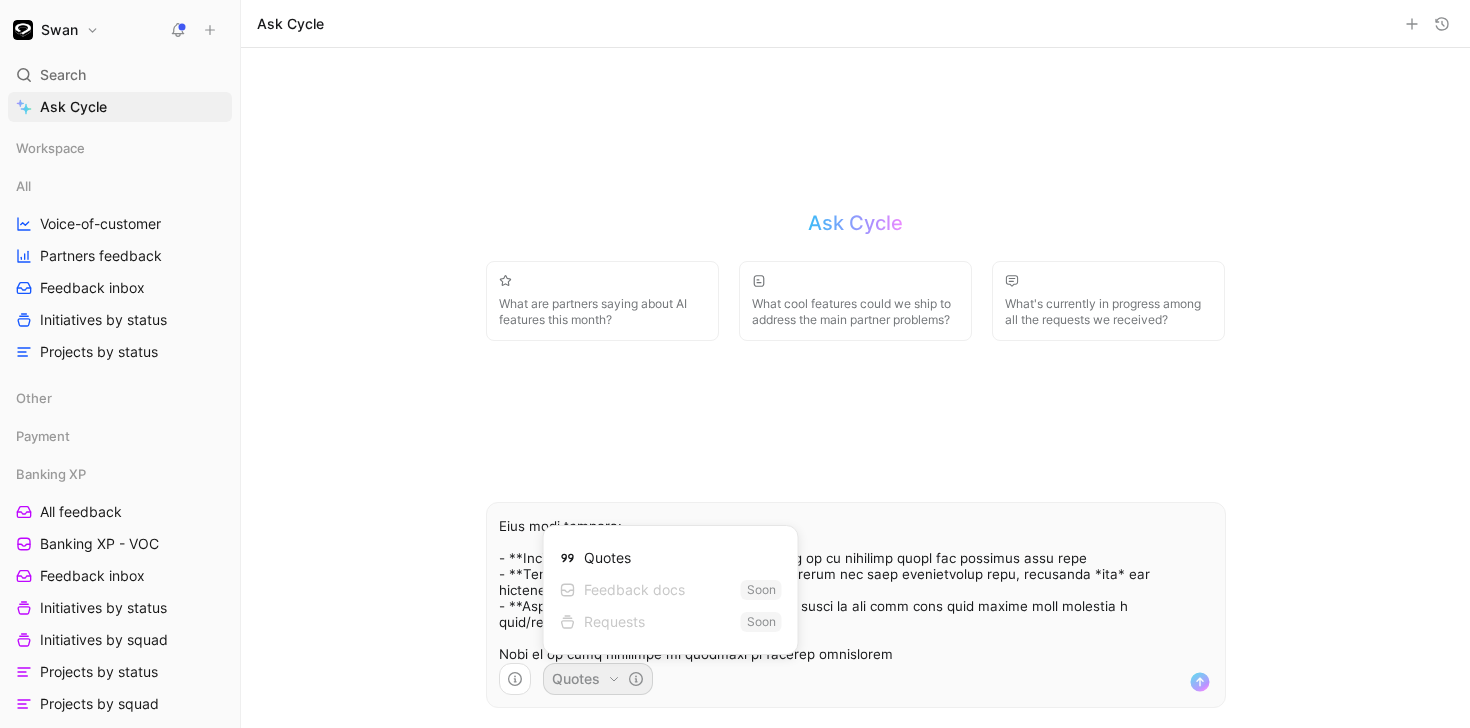 click on "Quotes" at bounding box center (595, 558) 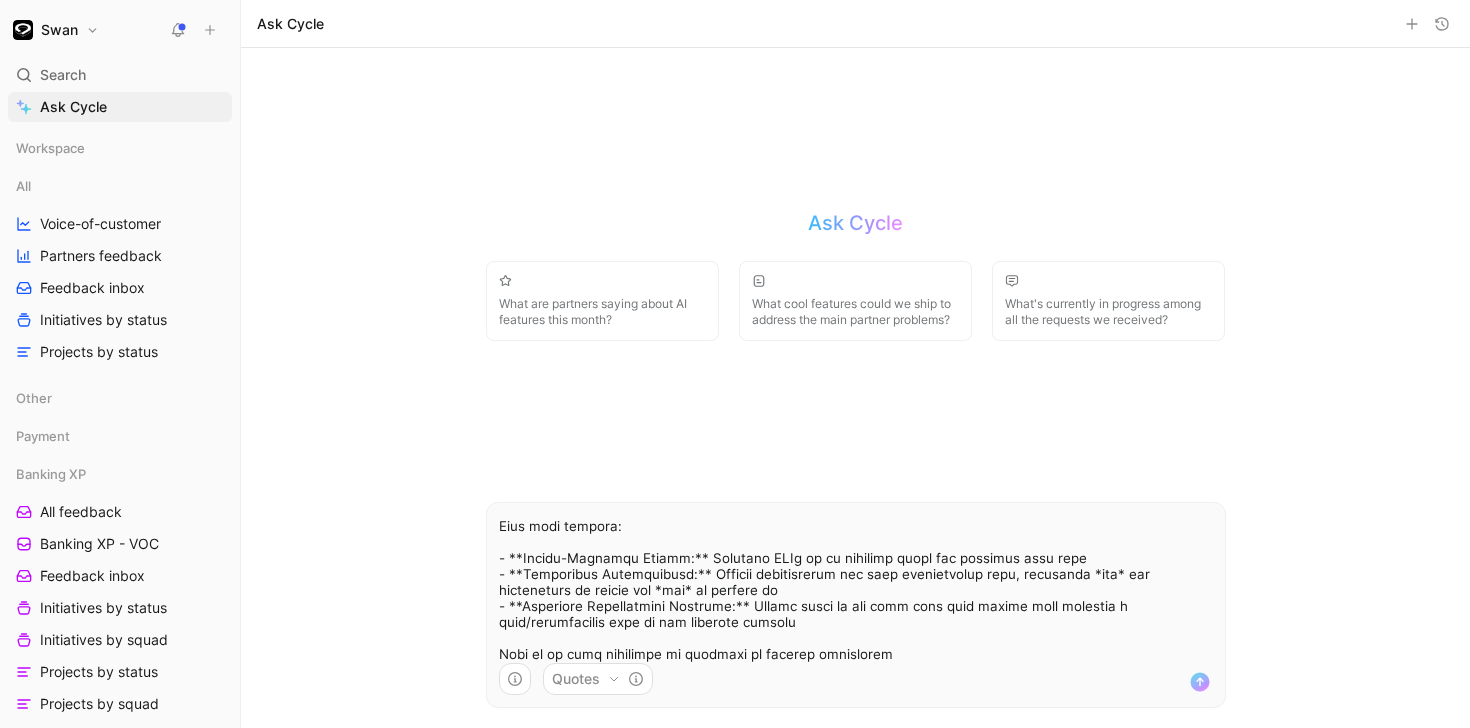 click on "Swan Search ⌘ K Ask Cycle Workspace All Voice-of-customer Partners feedback Feedback inbox Initiatives by status Projects by status Other Payment Banking XP All feedback Banking XP - VOC Feedback inbox Initiatives by status Initiatives by squad Projects by status Projects by squad Billing Card Issuing & Credit Account Lifecycle VOC - Account Lifecycle All Feedback Initiatives by status Projects by status Discovery Features Squad Run Consent & SCA FinCrime Dashboard Feedback Core Payment & Regulatory Merchant & Account Funding Onboarding Partner Experience Design PIMs Team Modules Payment Operations
To pick up a draggable item, press the space bar.
While dragging, use the arrow keys to move the item.
Press space again to drop the item in its new position, or press escape to cancel.
Help center Invite member Ask Cycle Ask Cycle What are partners saying about AI features this month? What cool features could we ship to address the main partner problems? Quotes" at bounding box center [735, 364] 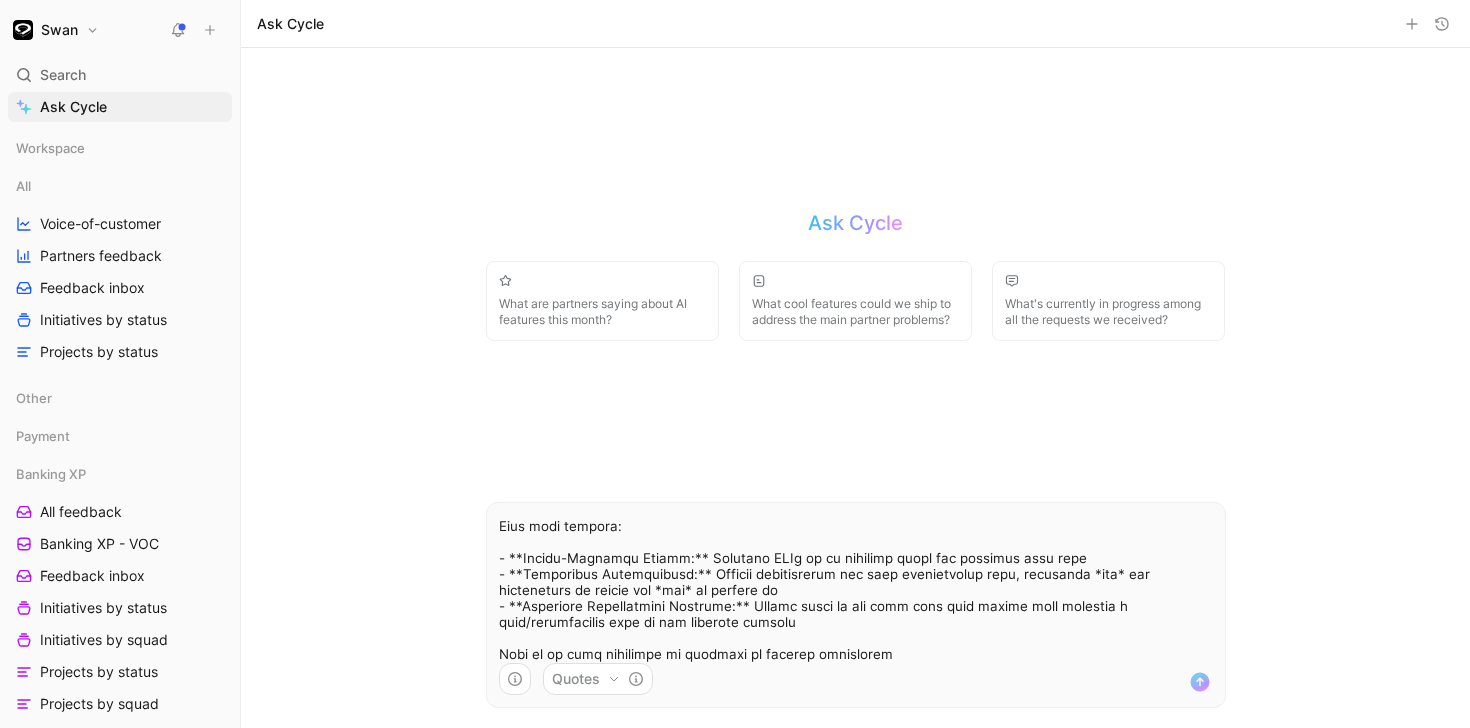 click 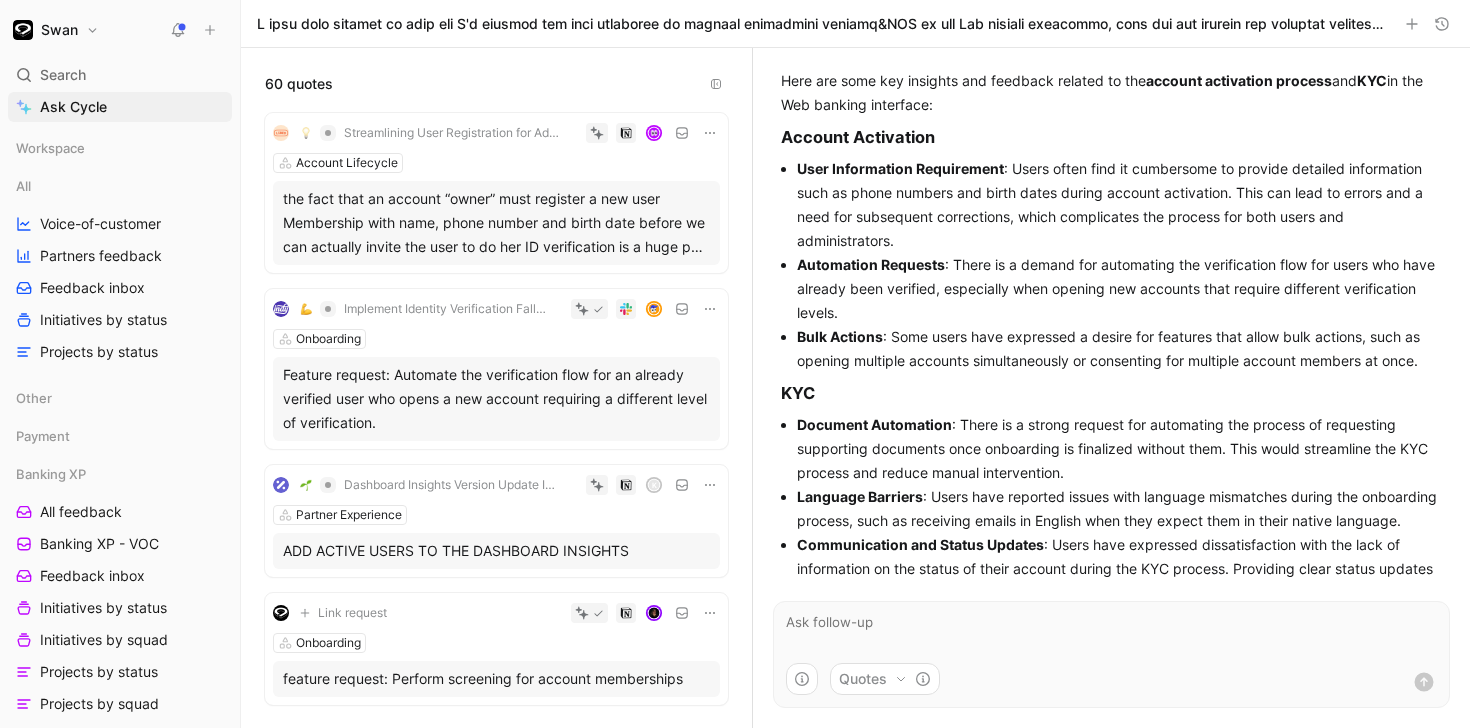 scroll, scrollTop: 840, scrollLeft: 0, axis: vertical 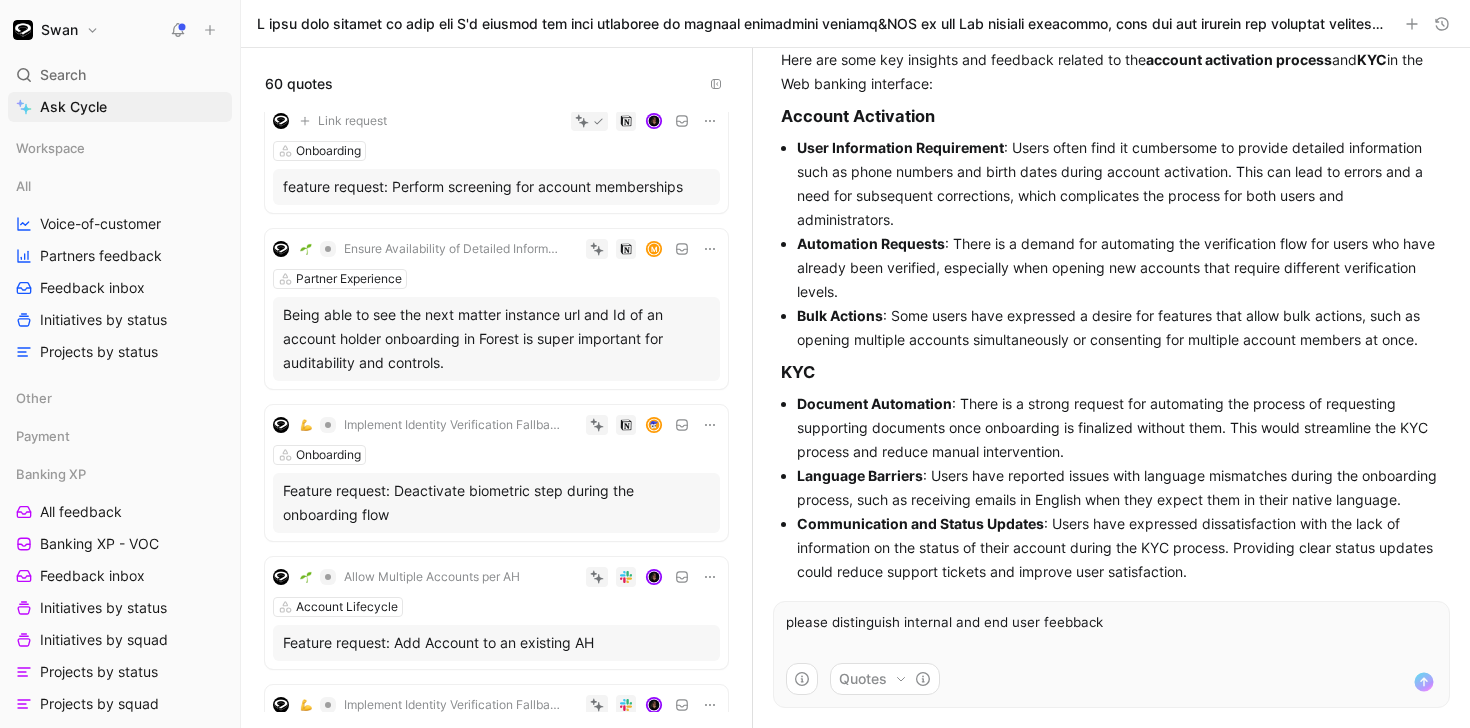 type on "please distinguish internal and end user feebbacks" 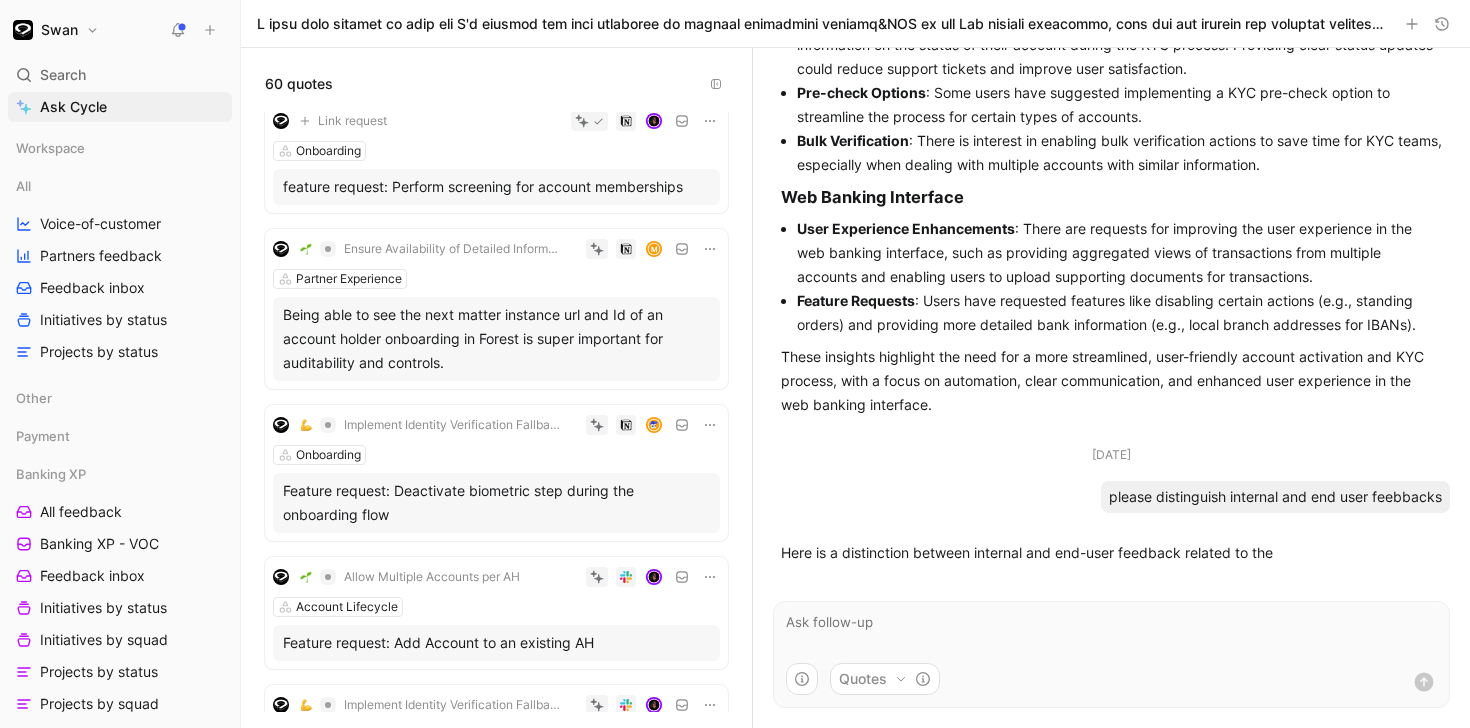 scroll, scrollTop: 1359, scrollLeft: 0, axis: vertical 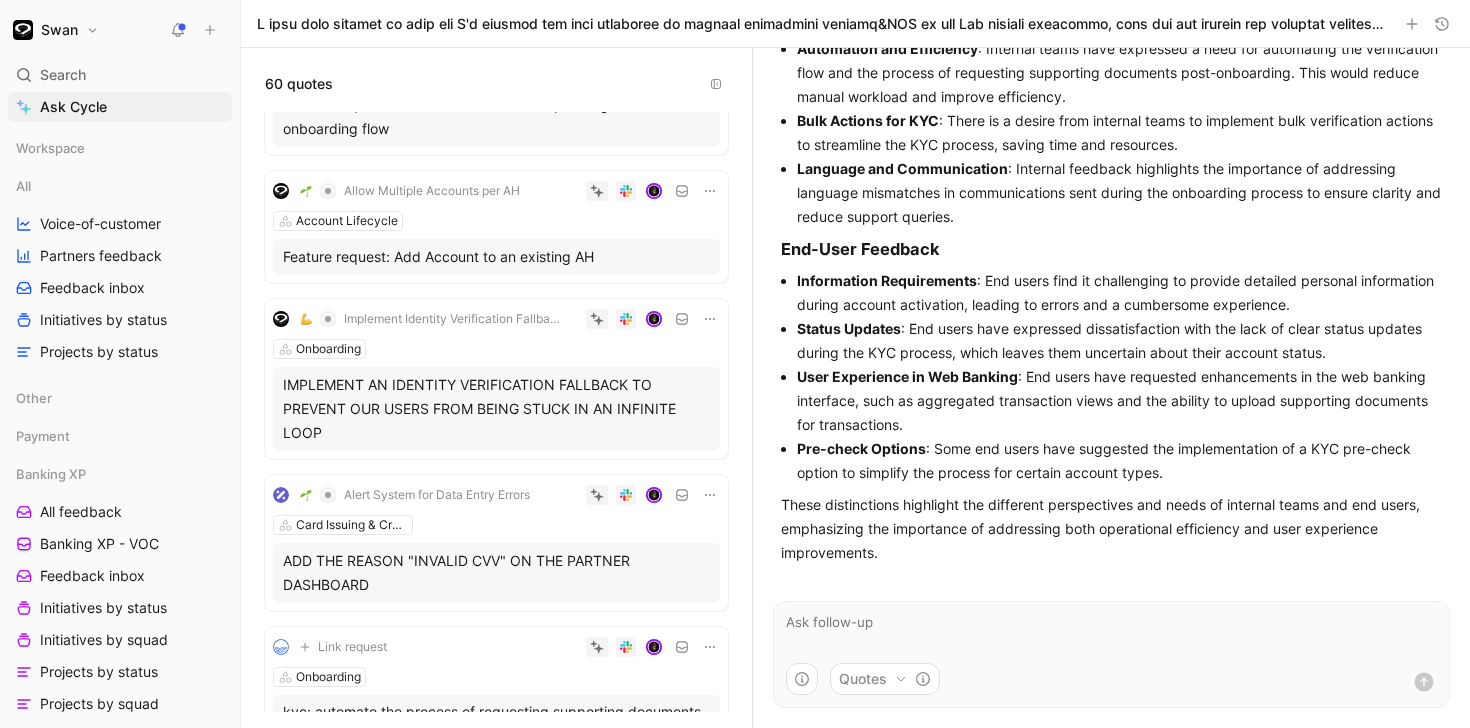 click at bounding box center [1111, 632] 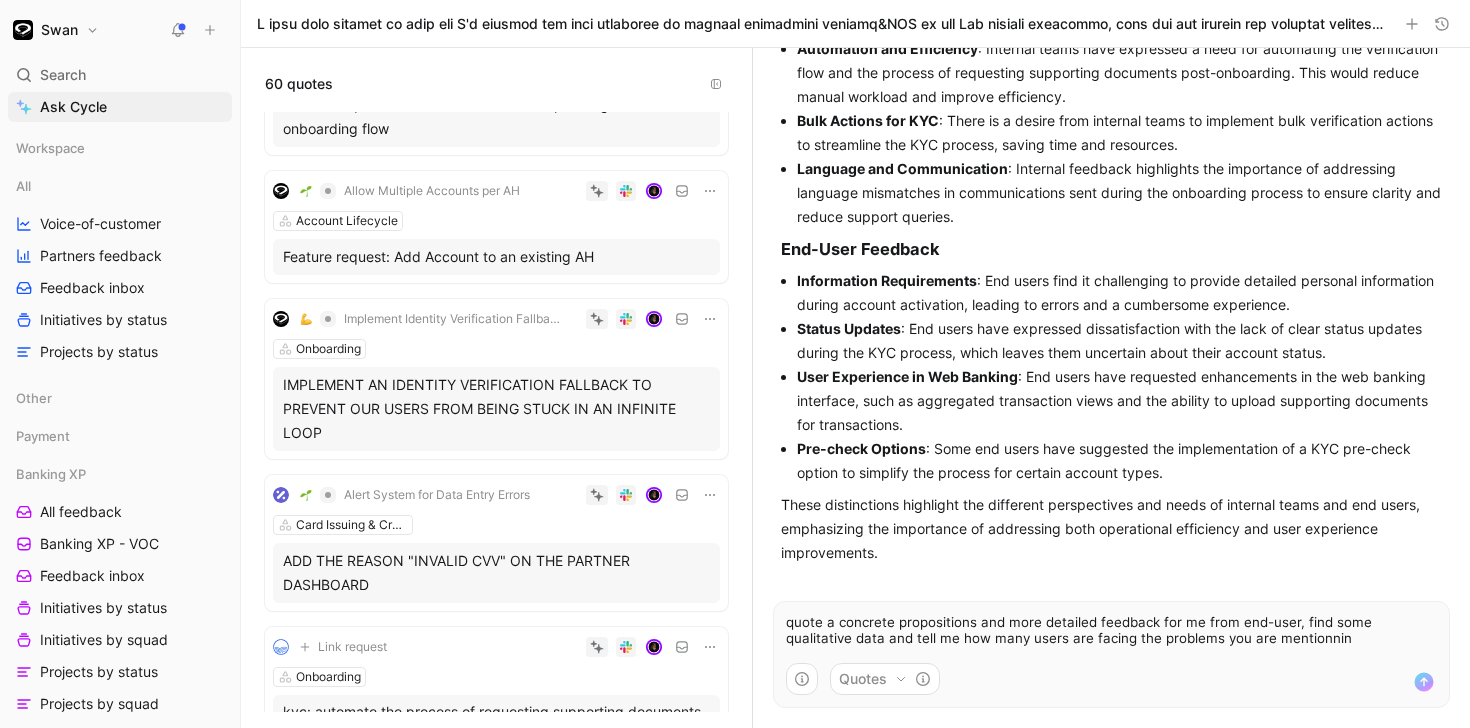 type on "quote a concrete propositions and more detailed feedback for me from end-user, find some qualitative data and tell me how many users are facing the problems you are mentionning" 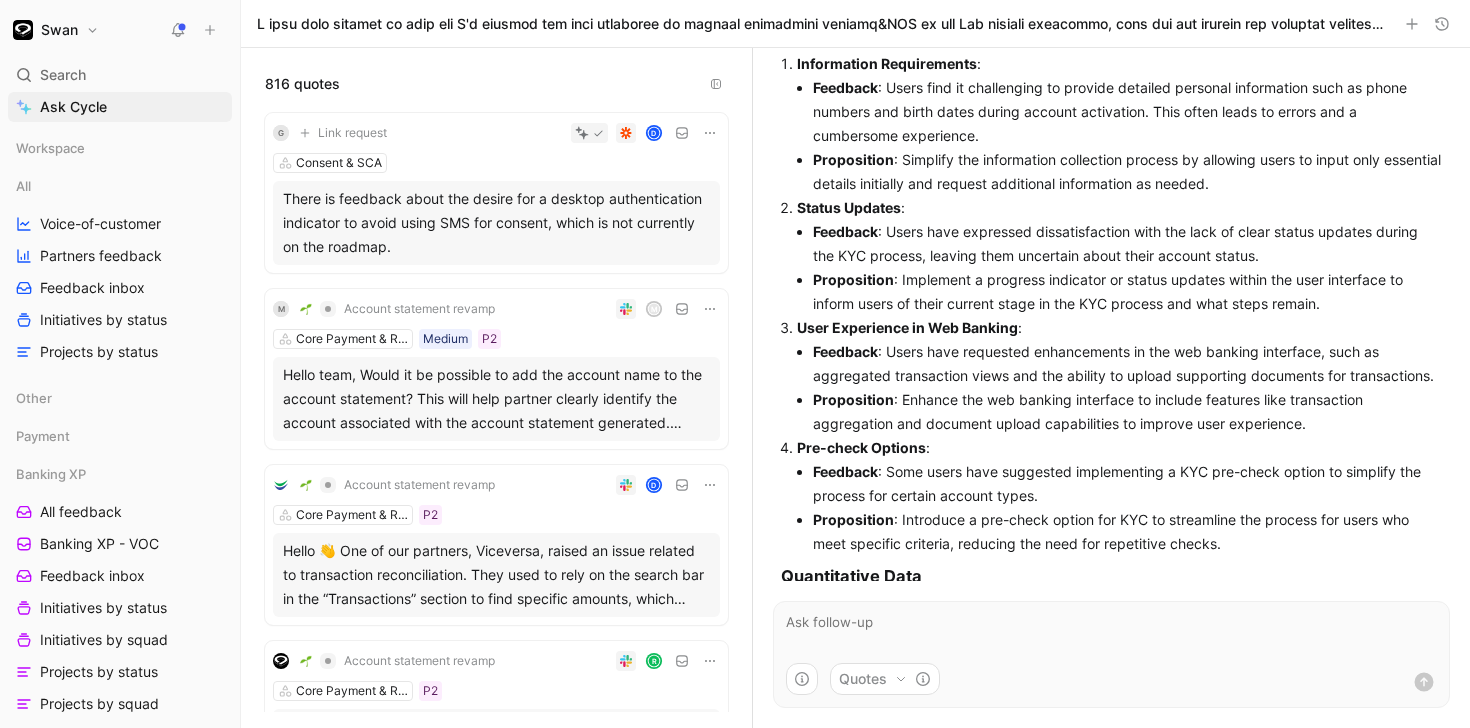 scroll, scrollTop: 2657, scrollLeft: 0, axis: vertical 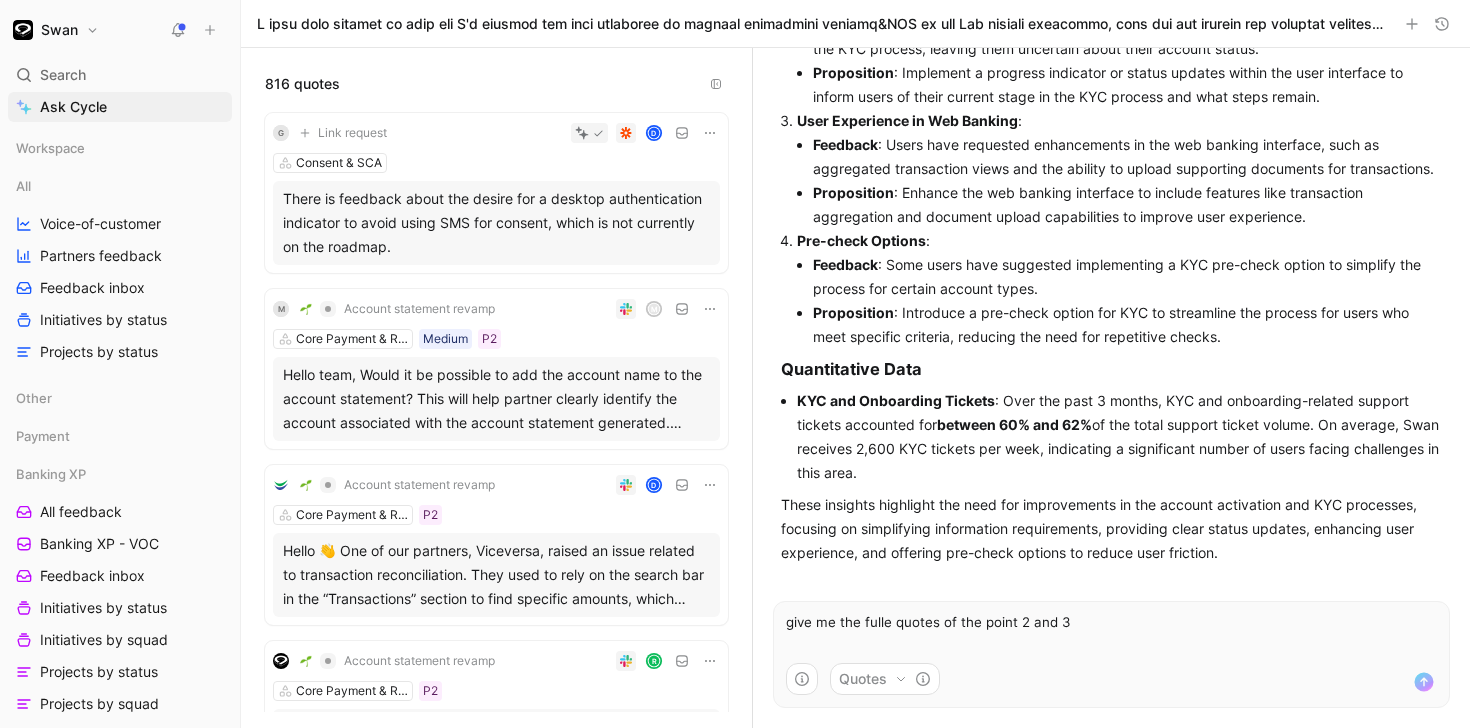 type on "give me the fulle quotes of the point 2 and 3" 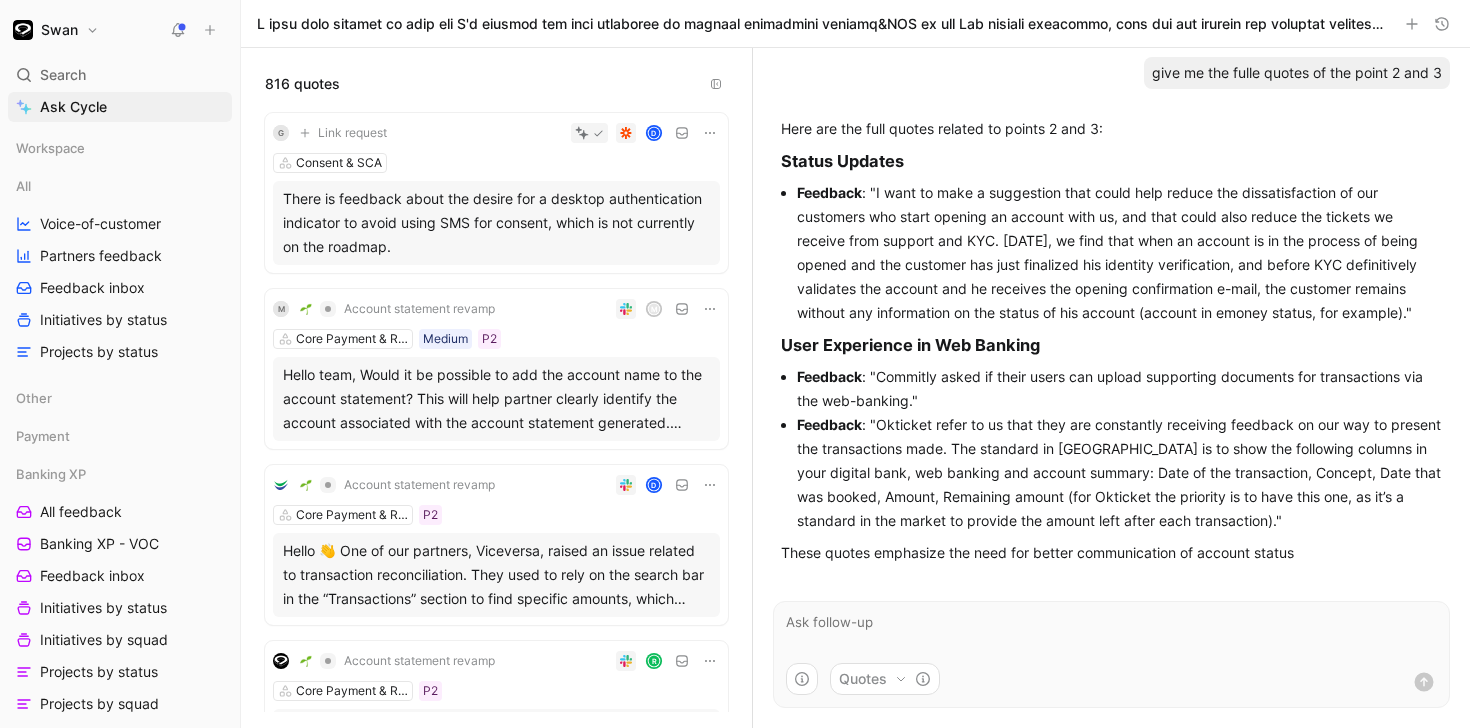 scroll, scrollTop: 3527, scrollLeft: 0, axis: vertical 